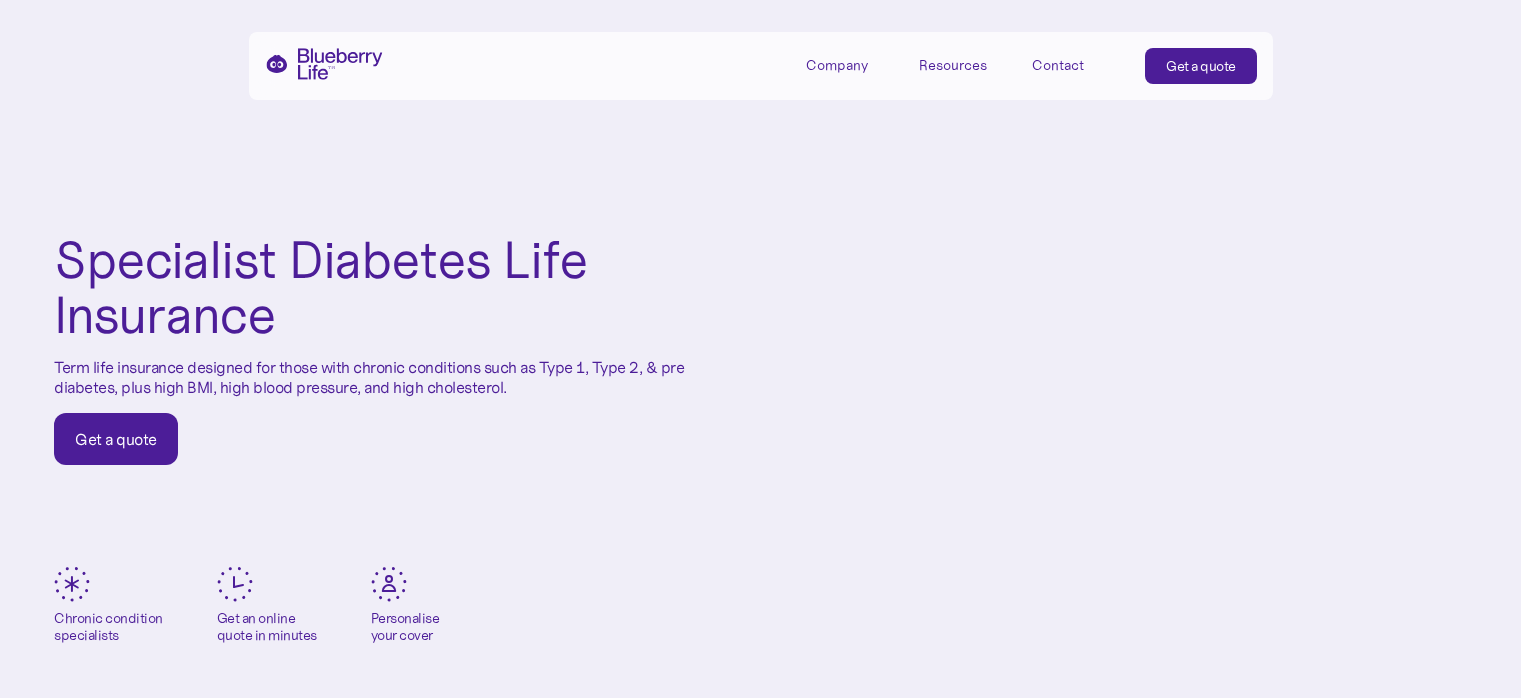 scroll, scrollTop: 0, scrollLeft: 0, axis: both 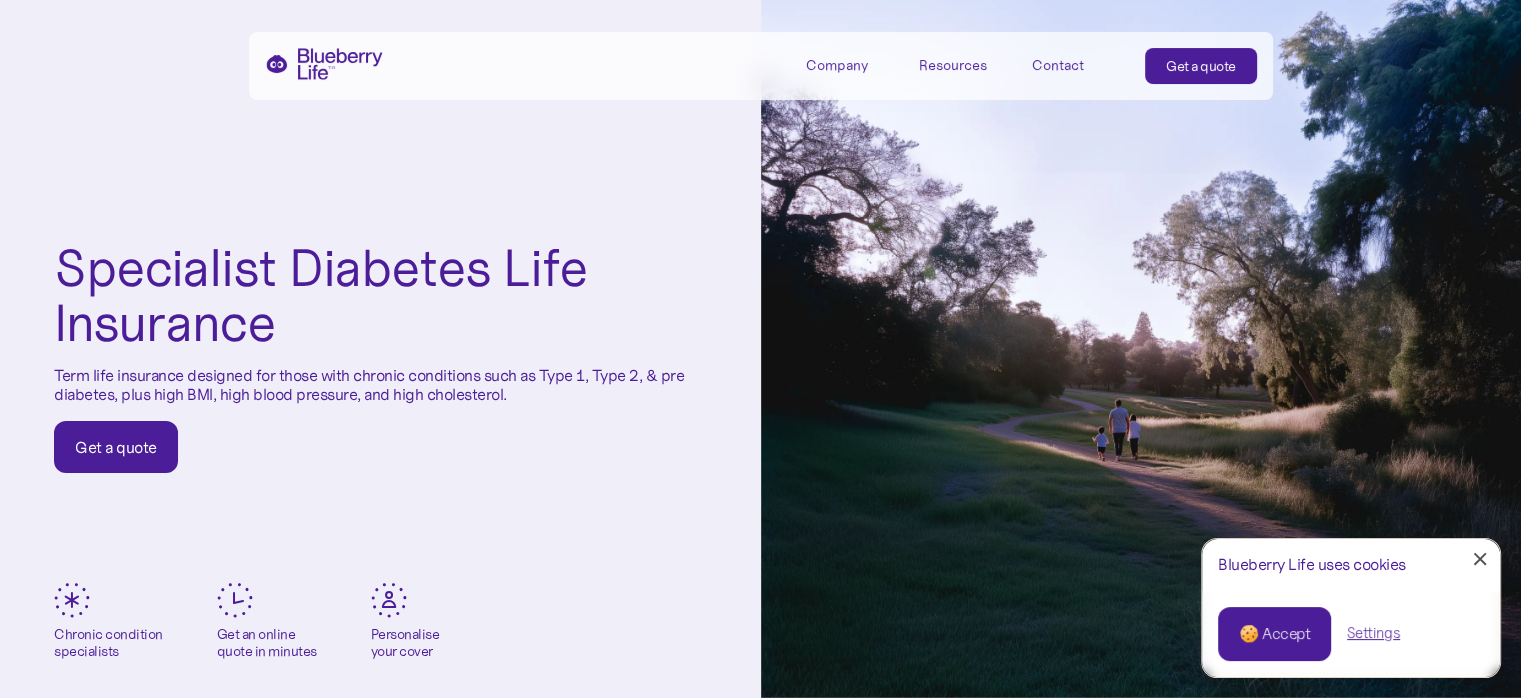 click on "🍪 Accept" at bounding box center [1274, 634] 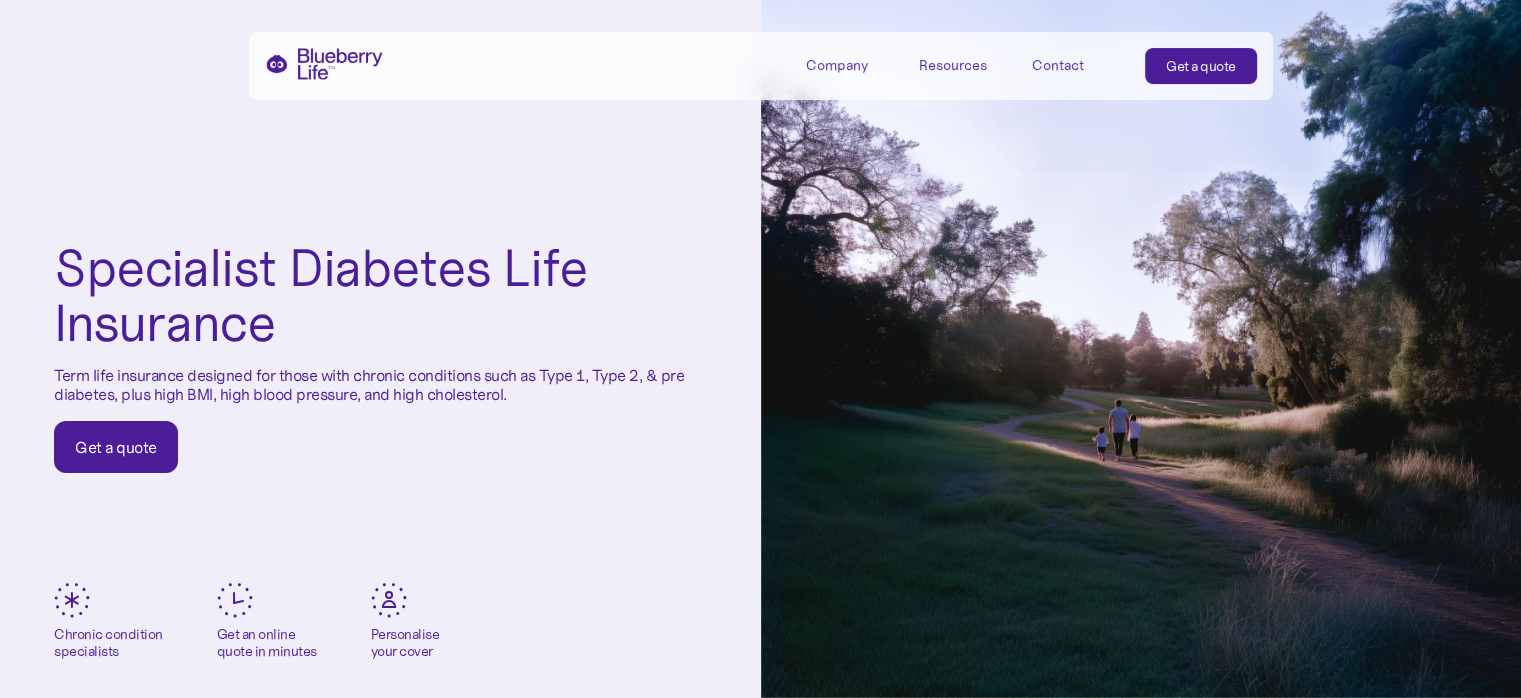 click on "Get a quote" at bounding box center (1201, 66) 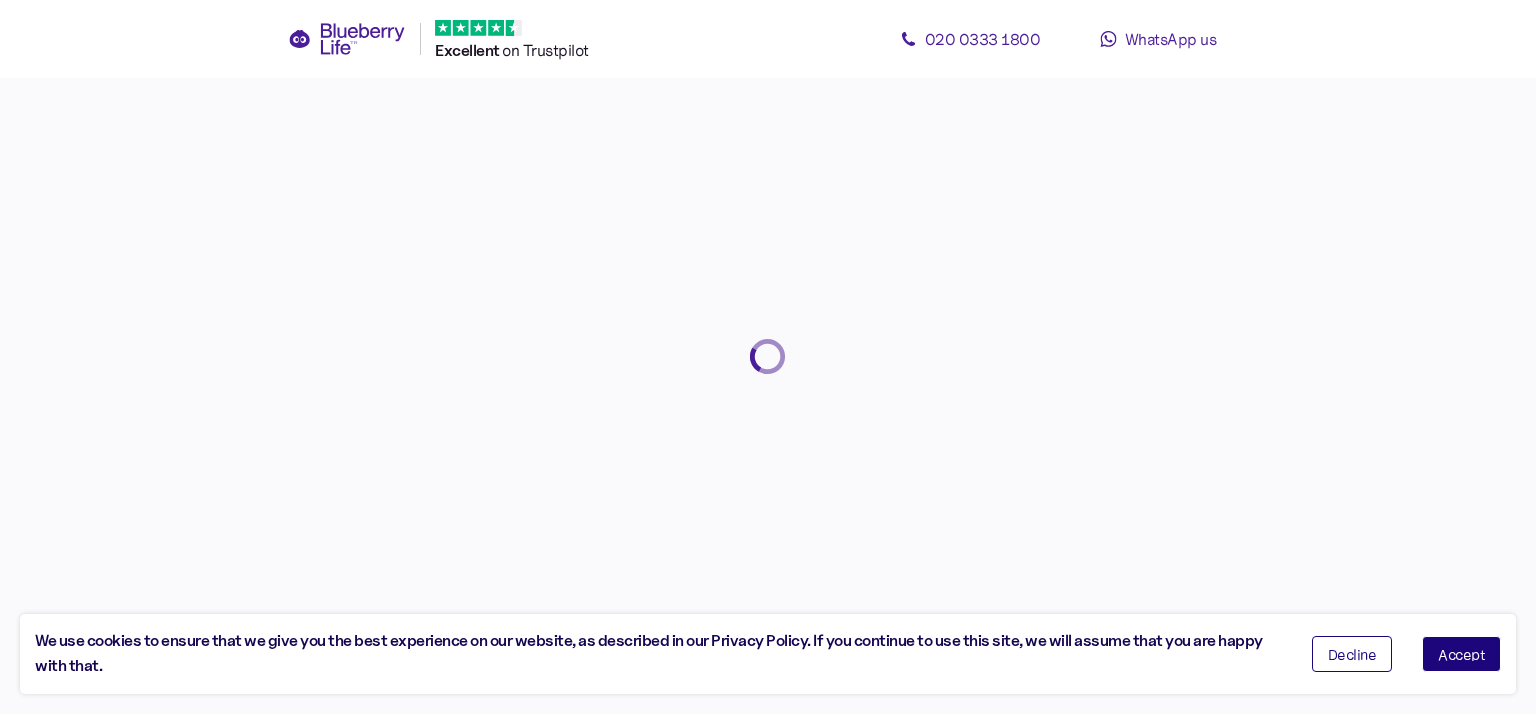 scroll, scrollTop: 0, scrollLeft: 0, axis: both 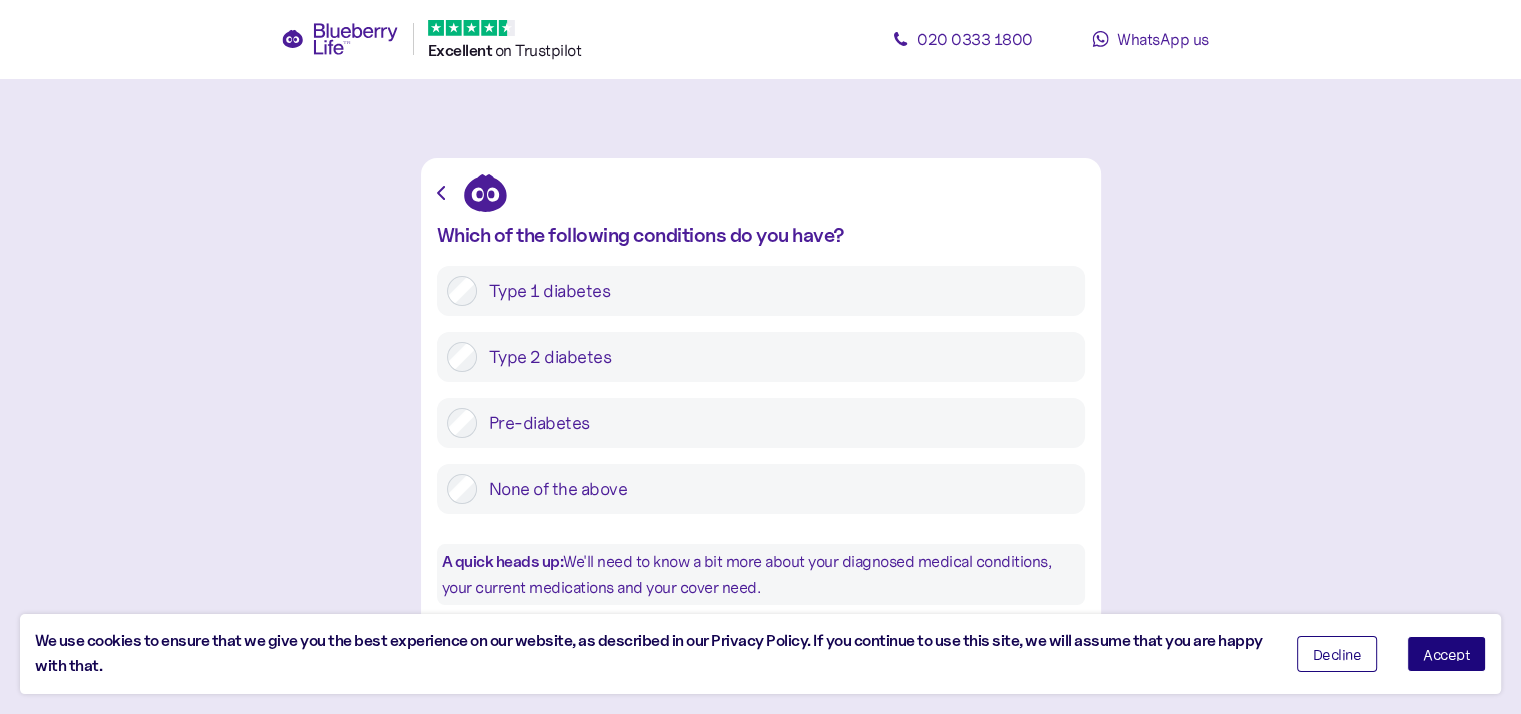 click on "Type 2 diabetes" at bounding box center (776, 357) 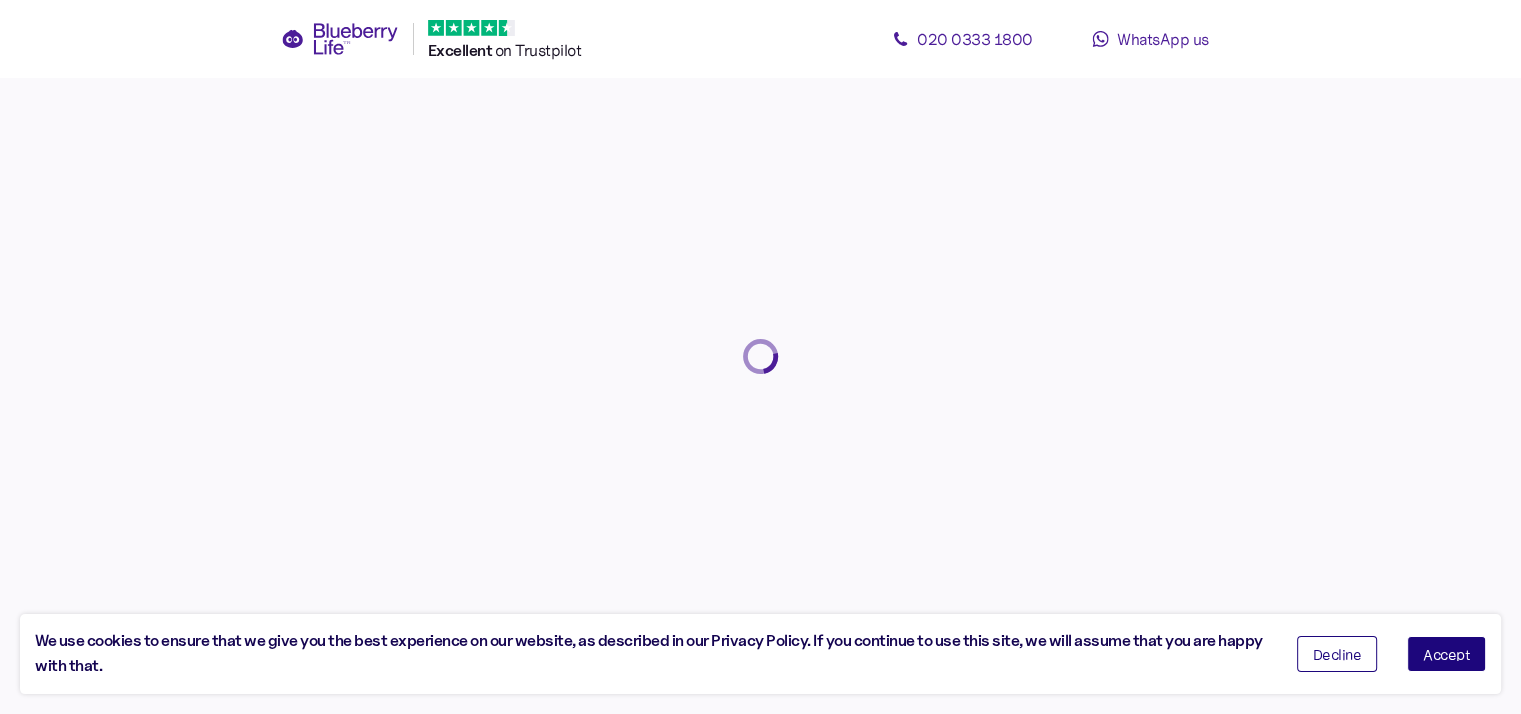 scroll, scrollTop: 38, scrollLeft: 0, axis: vertical 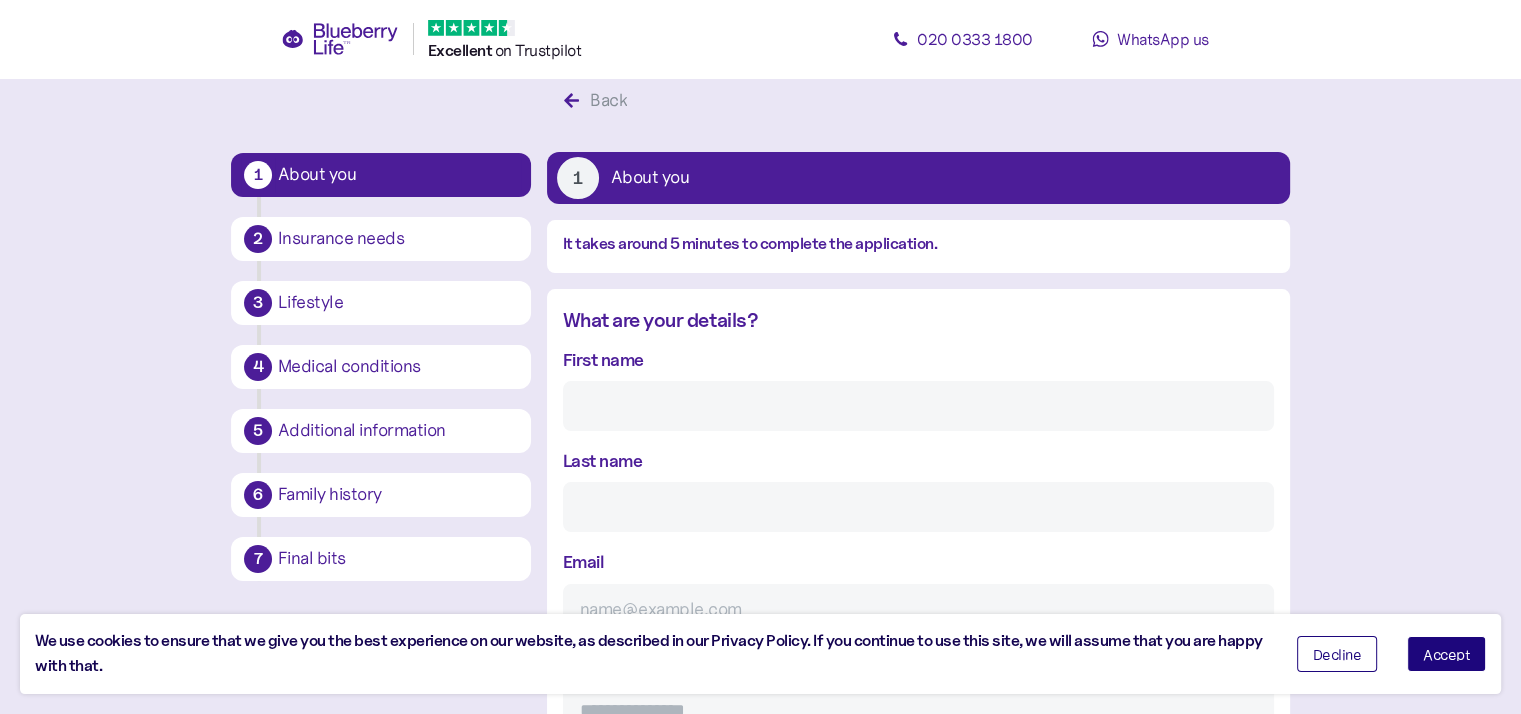 click on "First name" at bounding box center [918, 406] 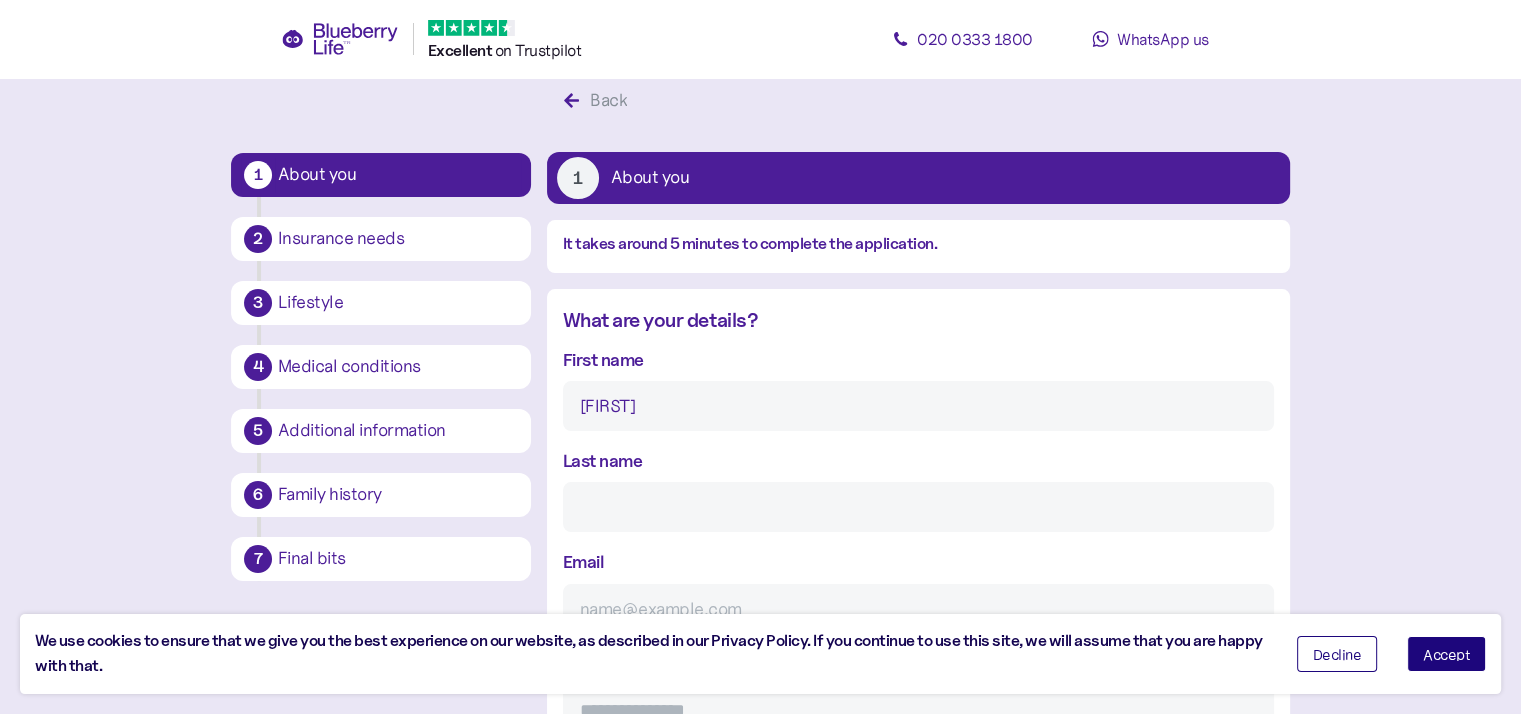 type on "[FIRST]" 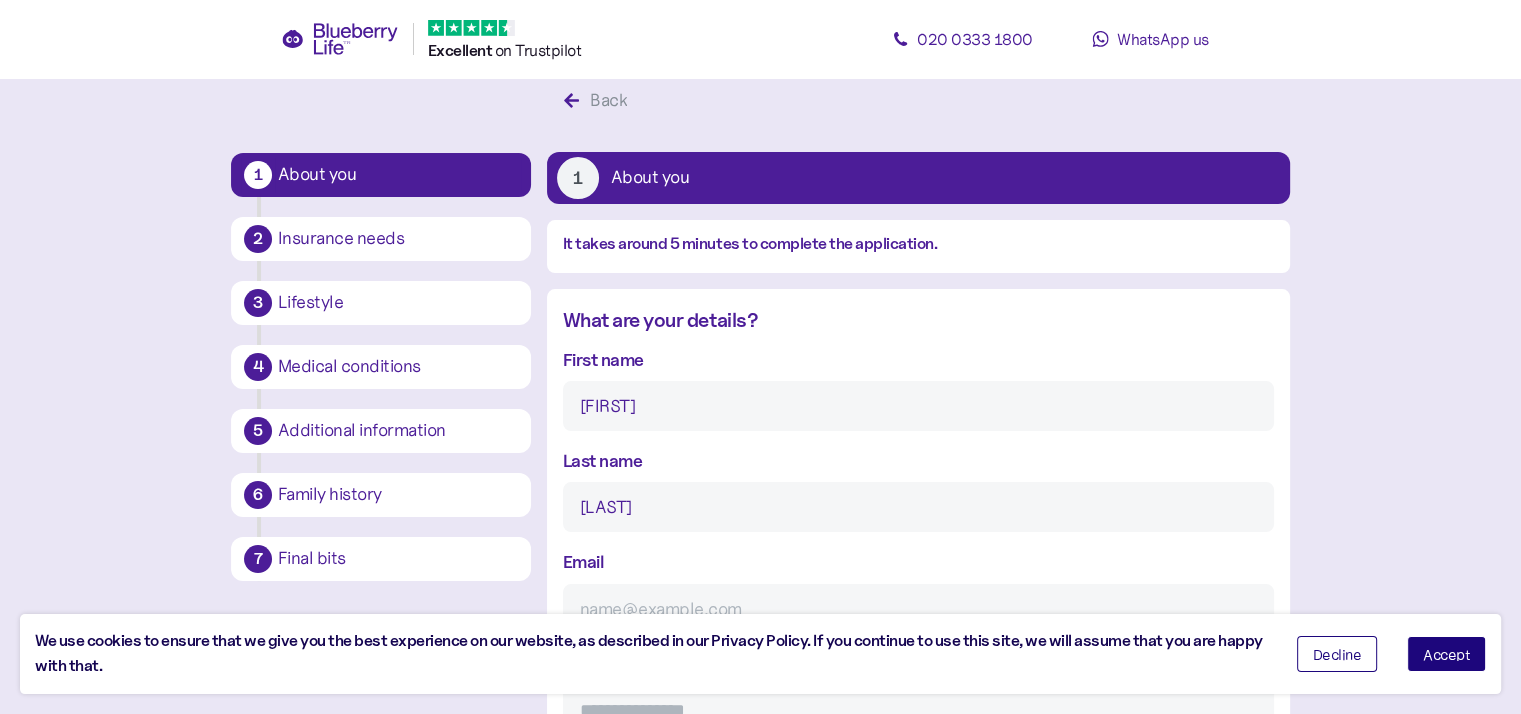 type on "[LAST]" 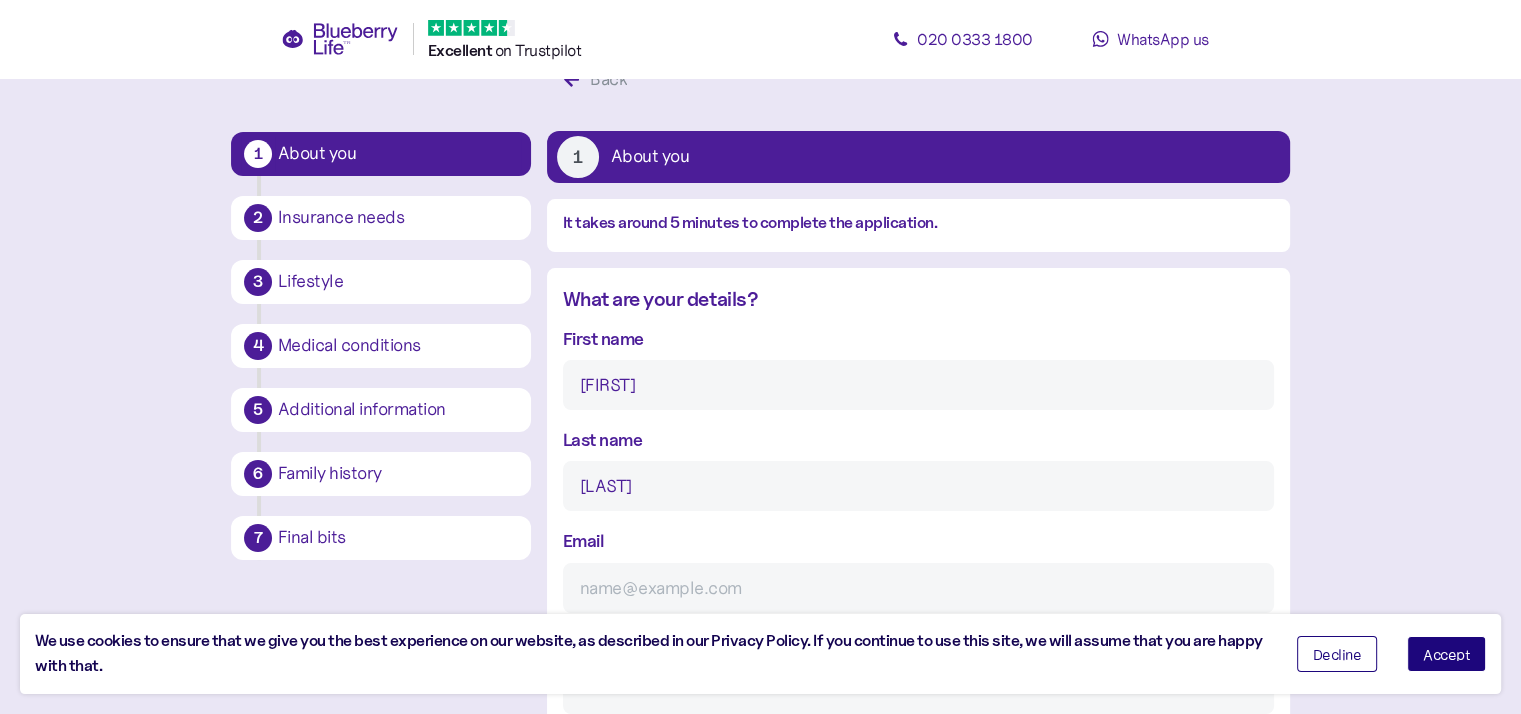 click on "Email" at bounding box center [918, 588] 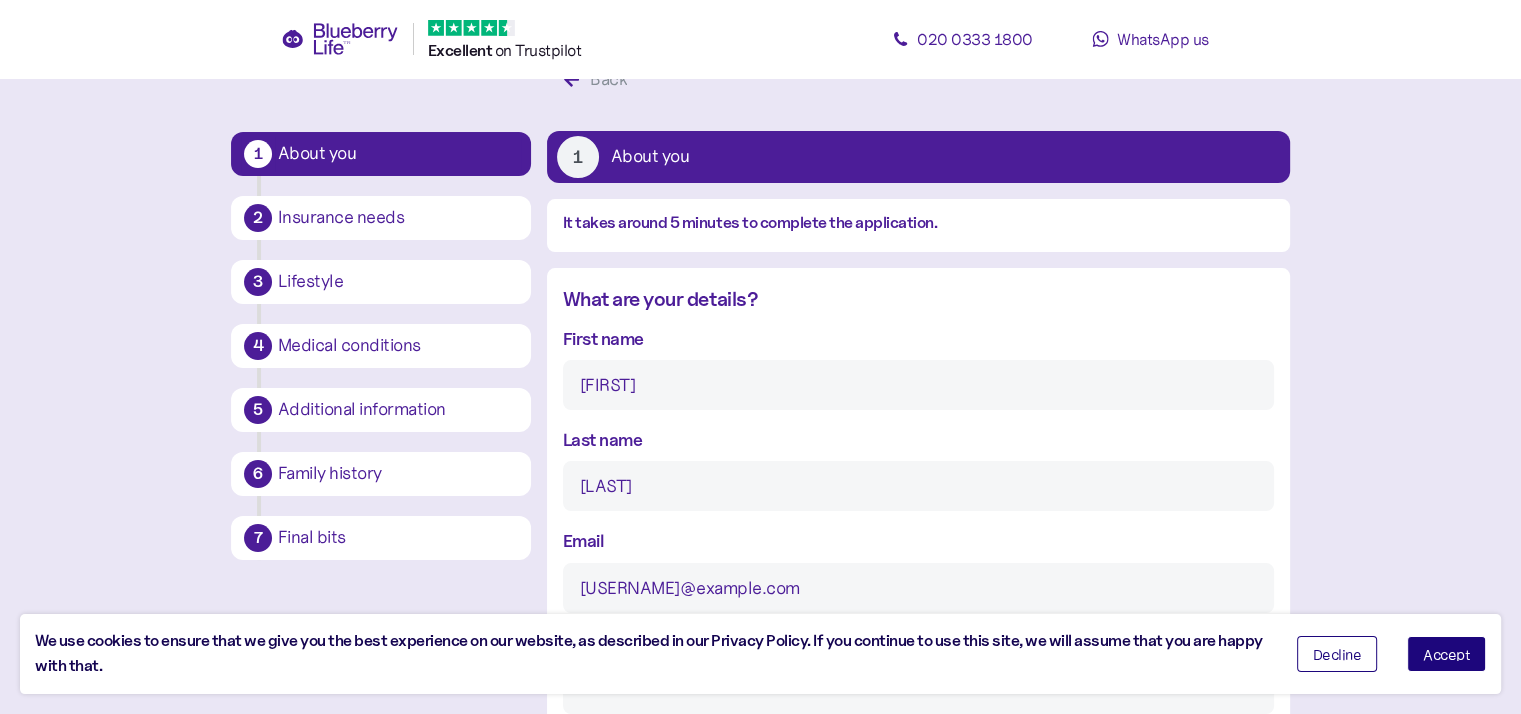 type on "[USERNAME]@example.com" 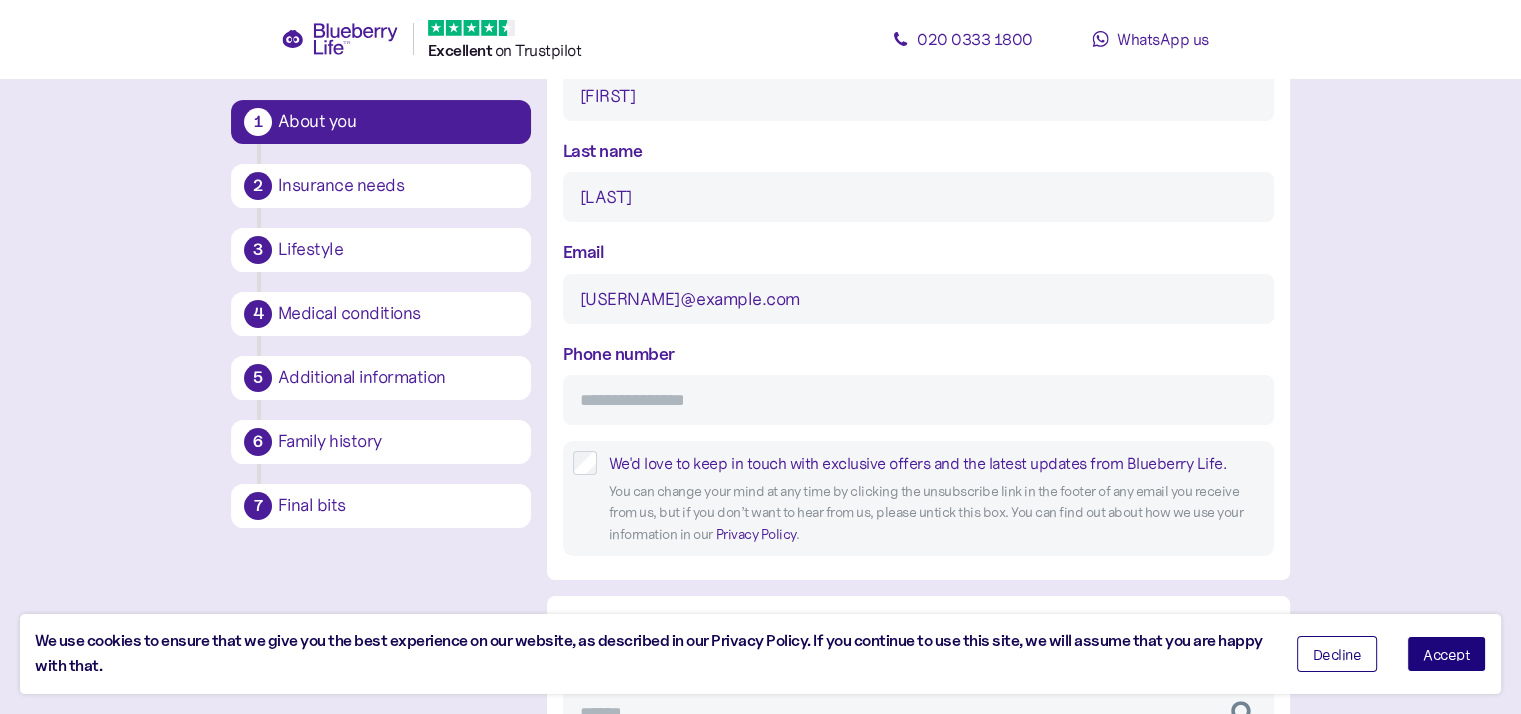 scroll, scrollTop: 366, scrollLeft: 0, axis: vertical 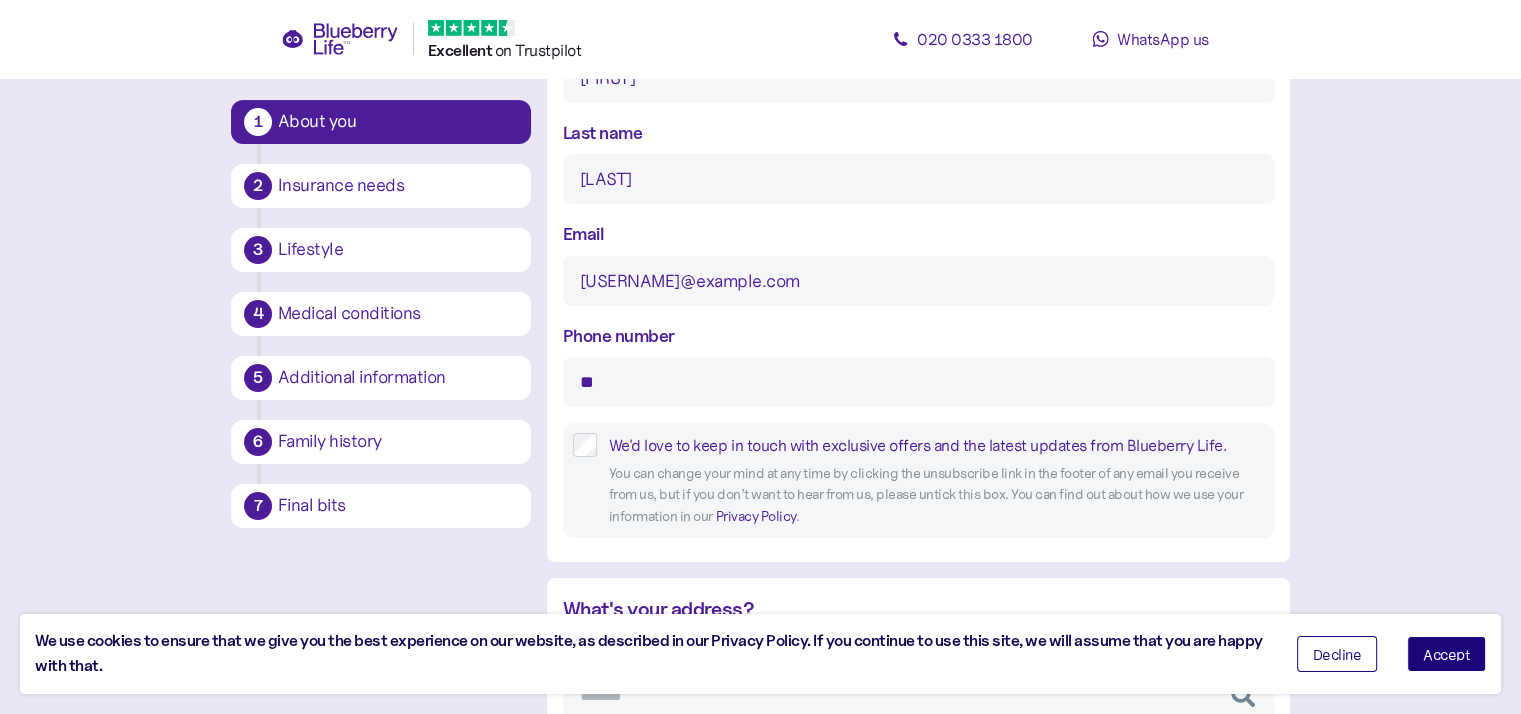 type on "*" 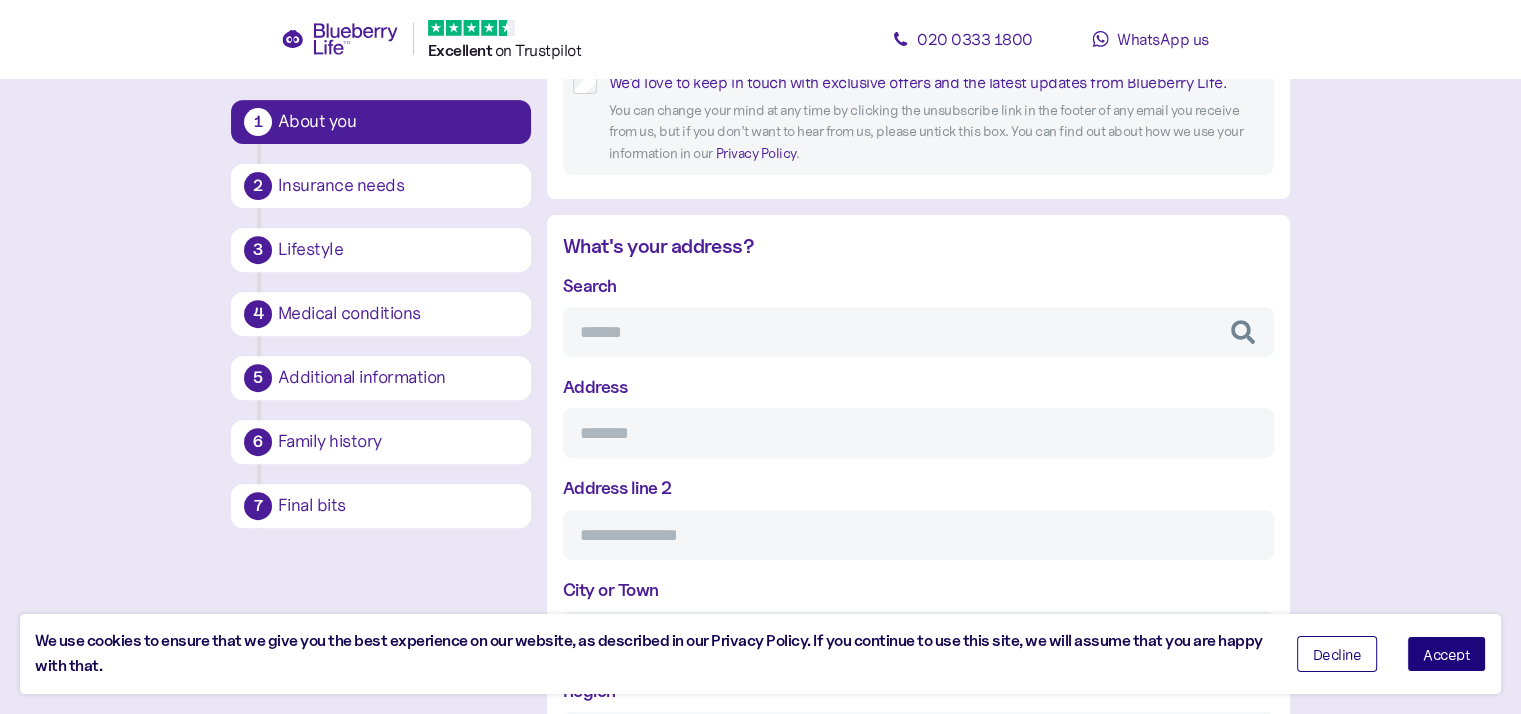 scroll, scrollTop: 726, scrollLeft: 0, axis: vertical 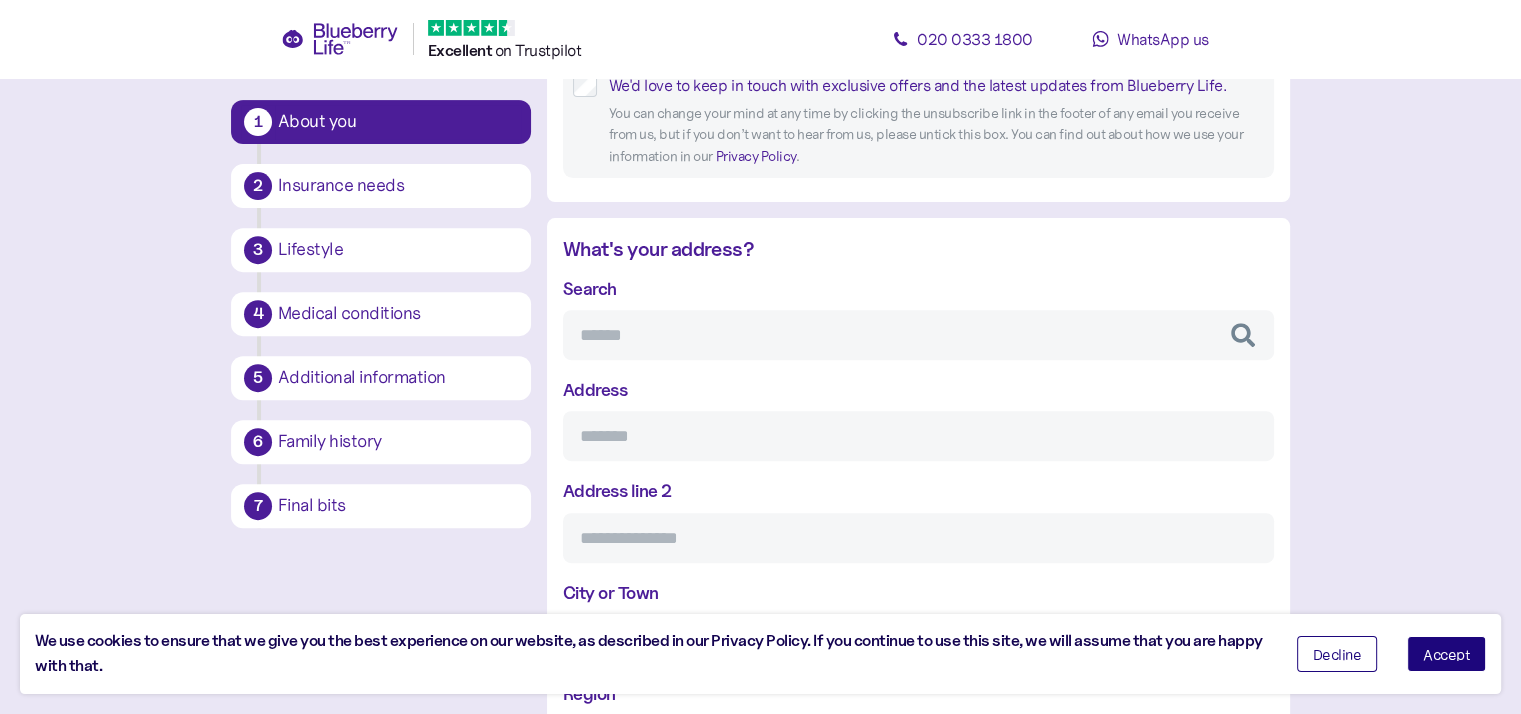 type on "**********" 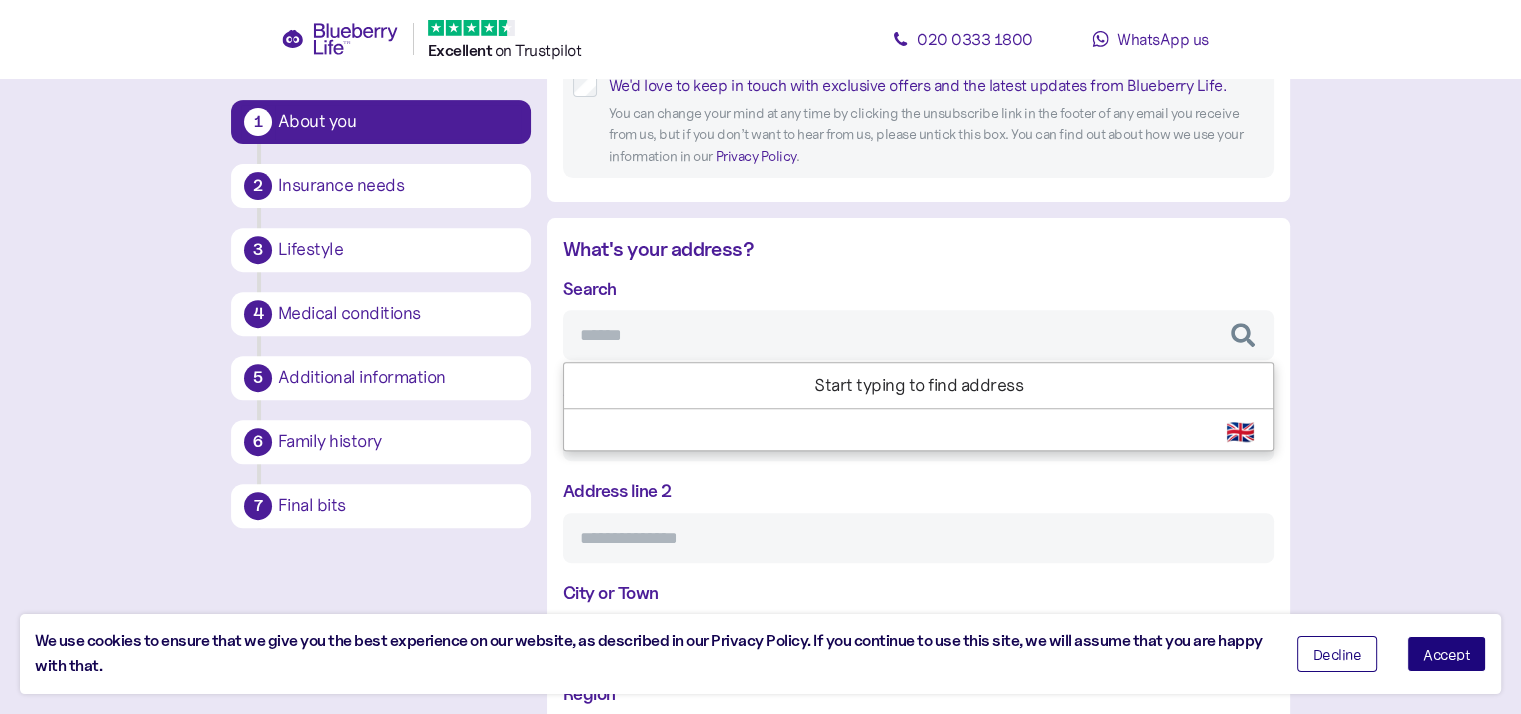 click on "Search" at bounding box center (918, 335) 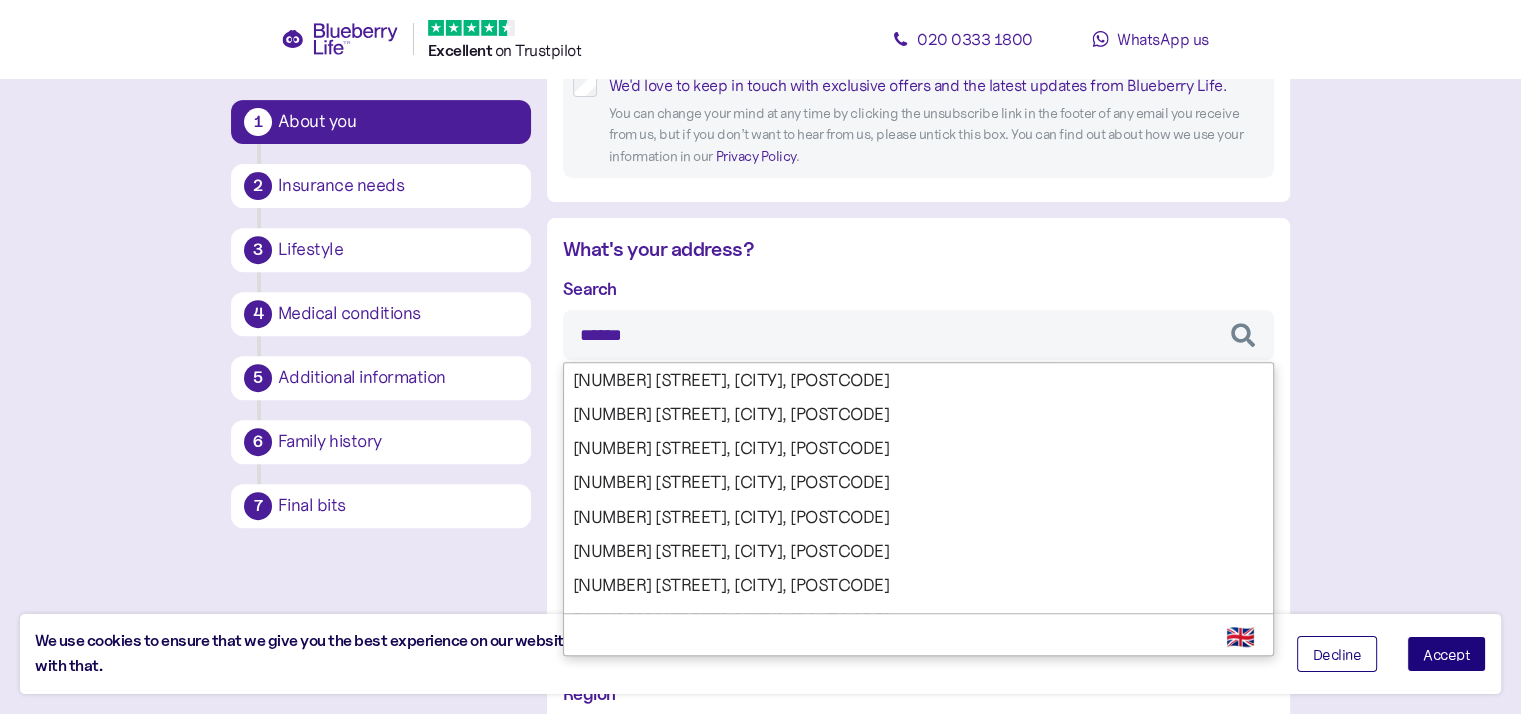 type on "*******" 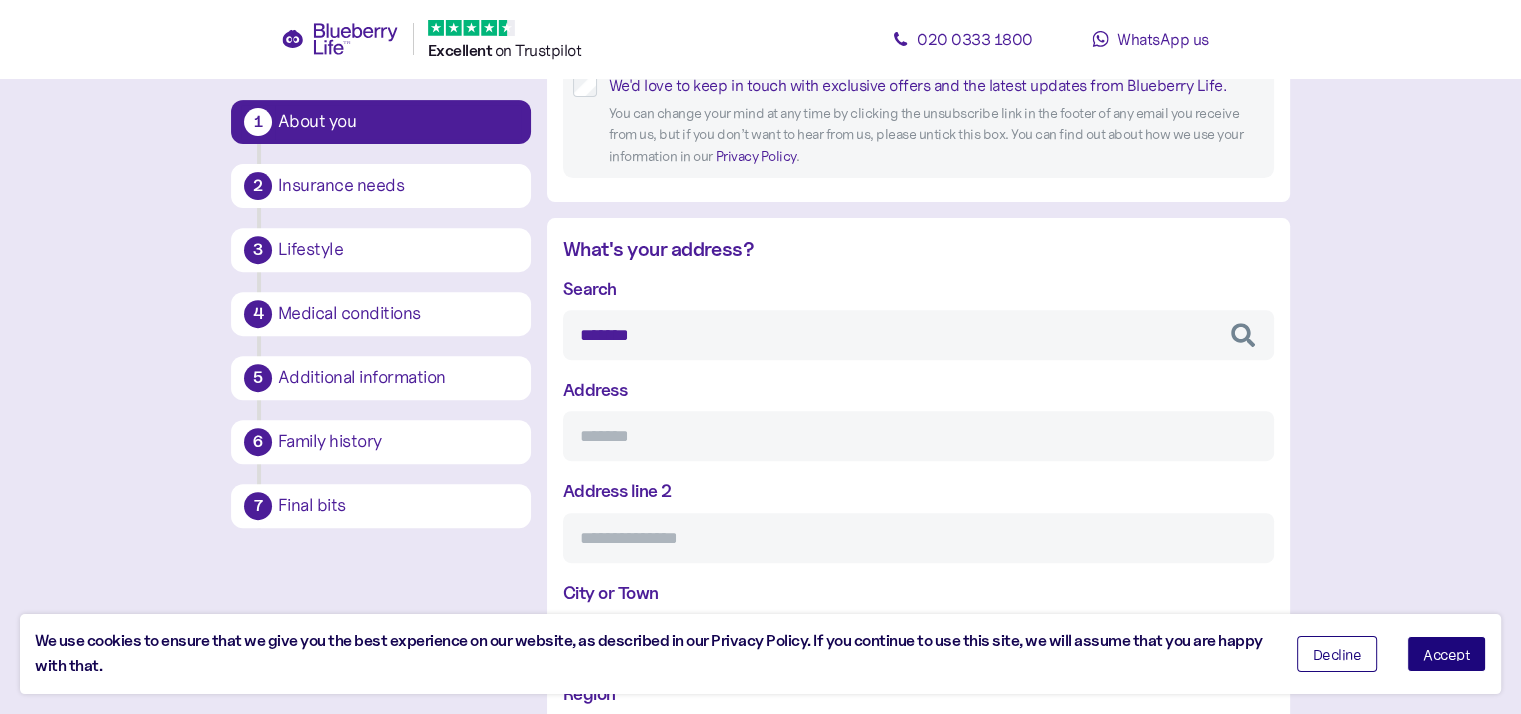 click on "Search ******* 0/1, [NUMBER] [STREET], [CITY], [POSTCODE] 0/1, [NUMBER] [STREET], [CITY], [POSTCODE] 0/1, [NUMBER] [STREET], [CITY], [POSTCODE] 0/1, [NUMBER] [STREET], [CITY], [POSTCODE] 0/1, [NUMBER] [STREET], [CITY], [POSTCODE] 0/1, [NUMBER] [STREET], [CITY], [POSTCODE] 0/1, [NUMBER] [STREET], [CITY], [POSTCODE] 0/2, [NUMBER] [STREET], [CITY], [POSTCODE] 0/2, [NUMBER] [STREET], [CITY], [POSTCODE] 0/2, [NUMBER] [STREET], [CITY], [POSTCODE] 0/2, [NUMBER] [STREET], [CITY], [POSTCODE] 0/2, [NUMBER] [STREET], [CITY], [POSTCODE] 0/2, [NUMBER] [STREET], [CITY], [POSTCODE] 0/2, [NUMBER] [STREET], [CITY], [POSTCODE] 1/1, [NUMBER] [STREET], [CITY], [POSTCODE] 1/1, [NUMBER] [STREET], [CITY], [POSTCODE] 1/1, [NUMBER] [STREET], [CITY], [POSTCODE] 1/1, [NUMBER] [STREET], [CITY], [POSTCODE] 1/1, [NUMBER] [STREET], [CITY], [POSTCODE] 1/1, [NUMBER] [STREET], [CITY], [POSTCODE] 1/1, [NUMBER] [STREET], [CITY], [POSTCODE] 1/2, [NUMBER] [STREET], [CITY], [POSTCODE] 1/2, [NUMBER] [STREET], [CITY], [POSTCODE] 1/2, [NUMBER] [STREET], [CITY], [POSTCODE] 1/2, [NUMBER] [STREET], [CITY], [POSTCODE] Select Country 🇬🇧 Address" at bounding box center (918, 571) 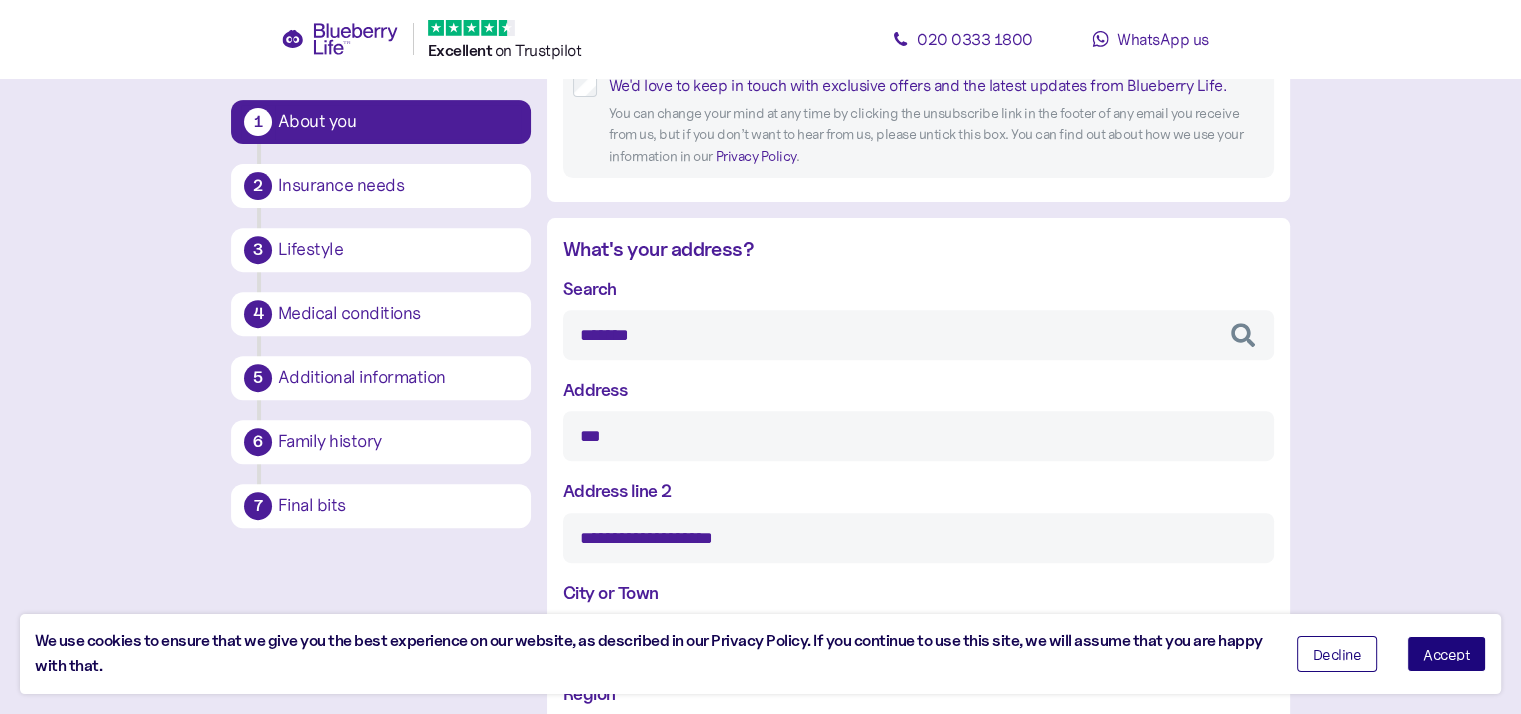 type on "*******" 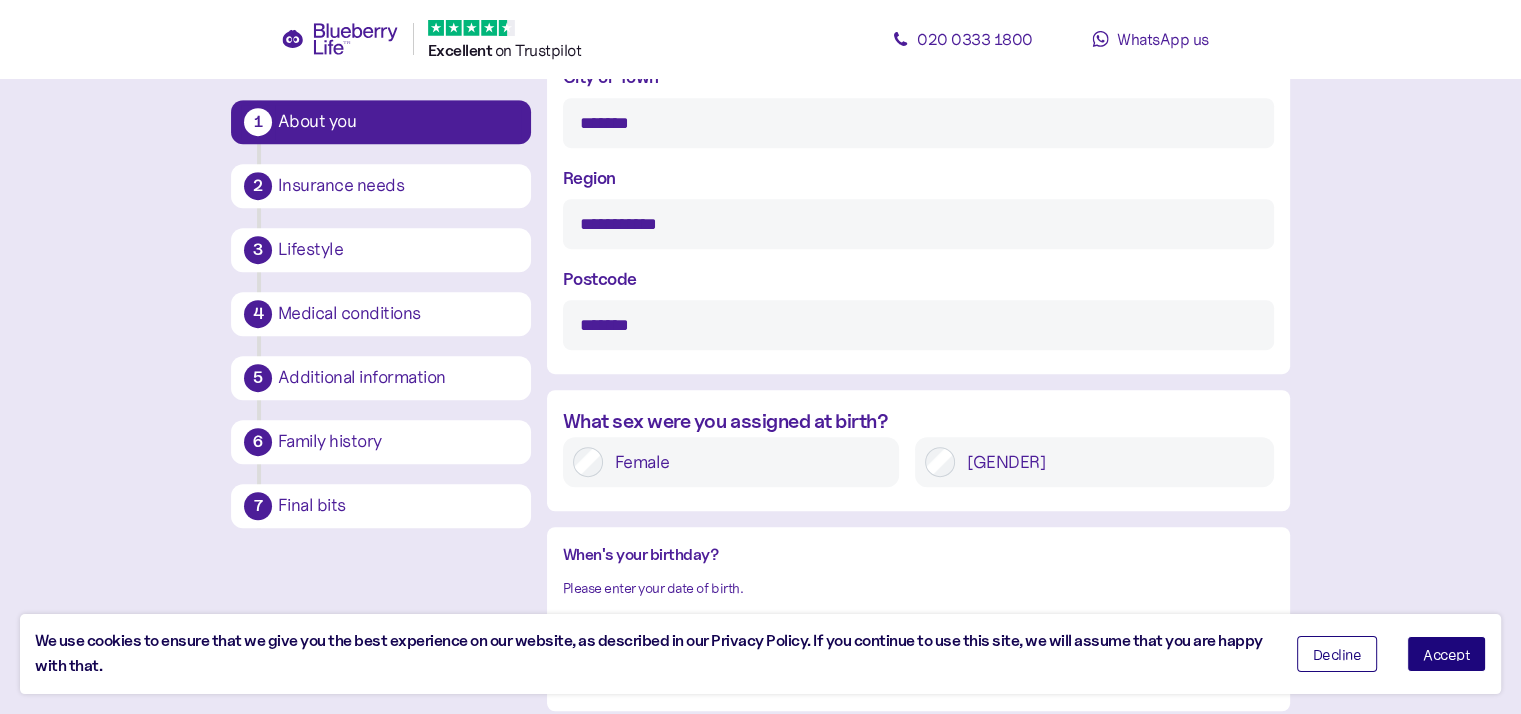 scroll, scrollTop: 1245, scrollLeft: 0, axis: vertical 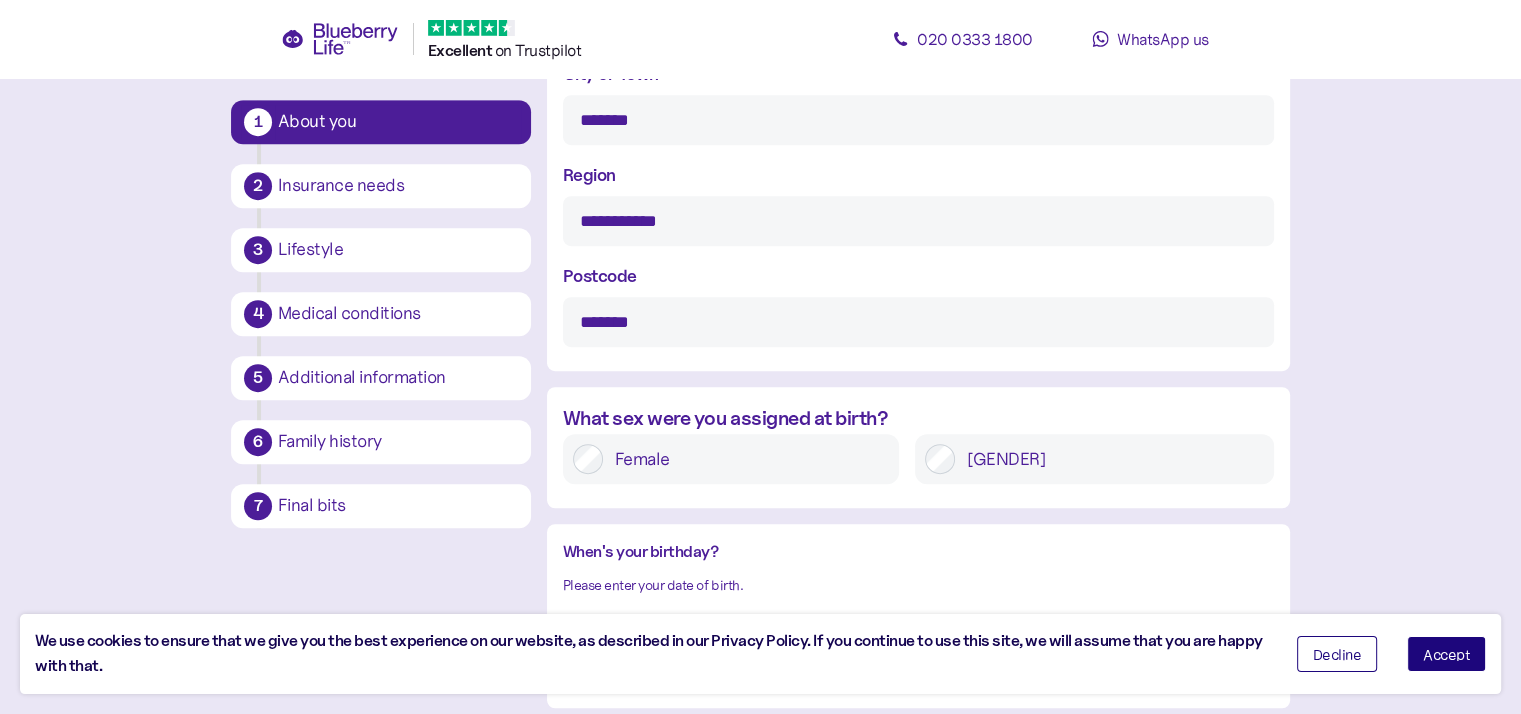 type on "*******" 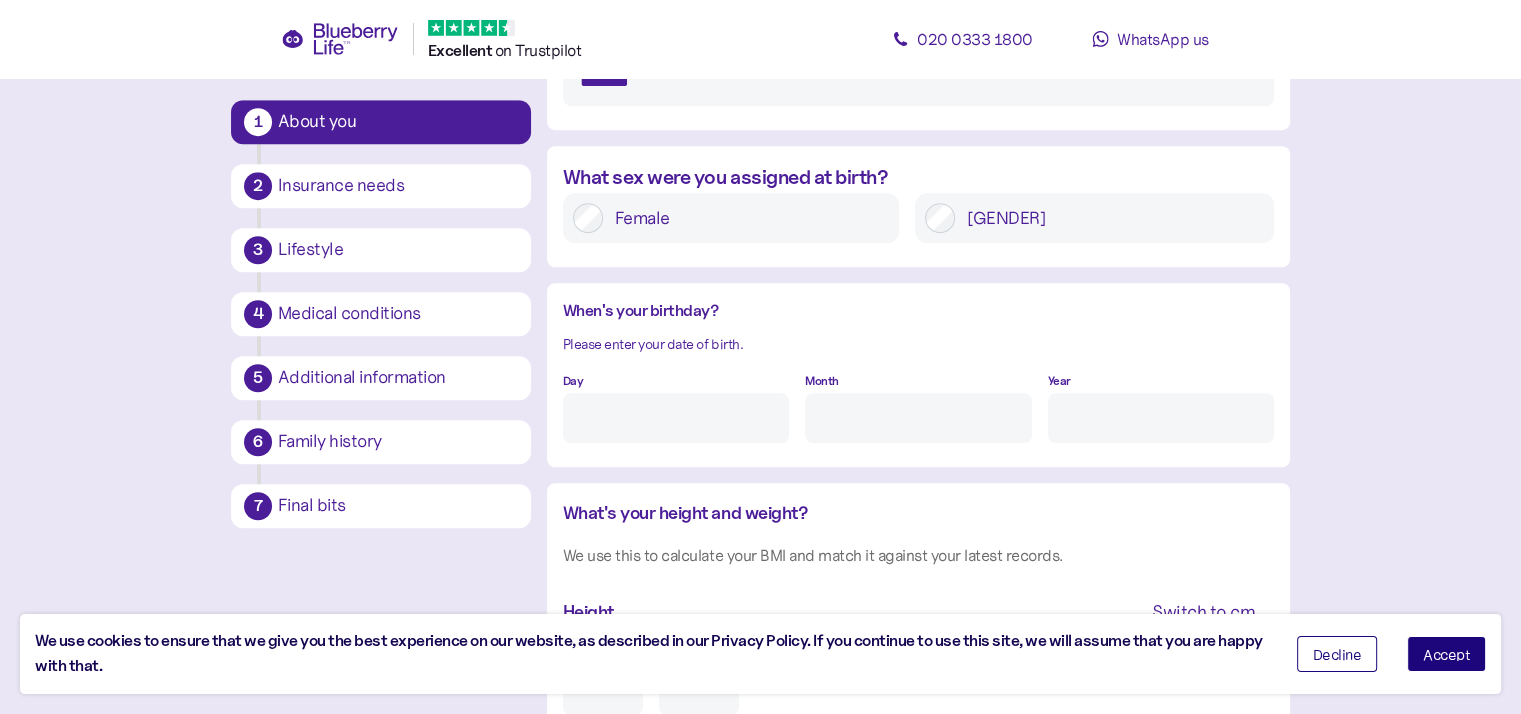 scroll, scrollTop: 1492, scrollLeft: 0, axis: vertical 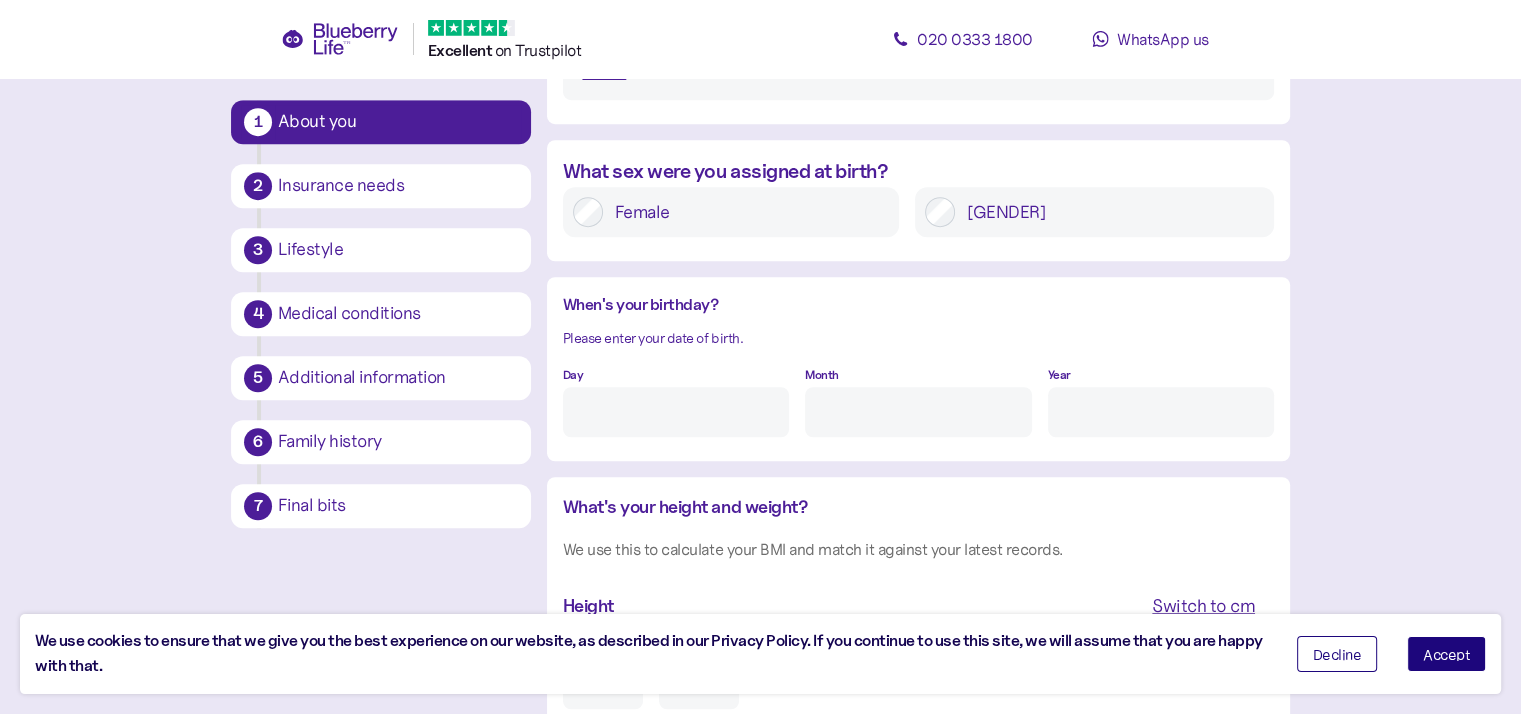 click on "Day" at bounding box center [676, 412] 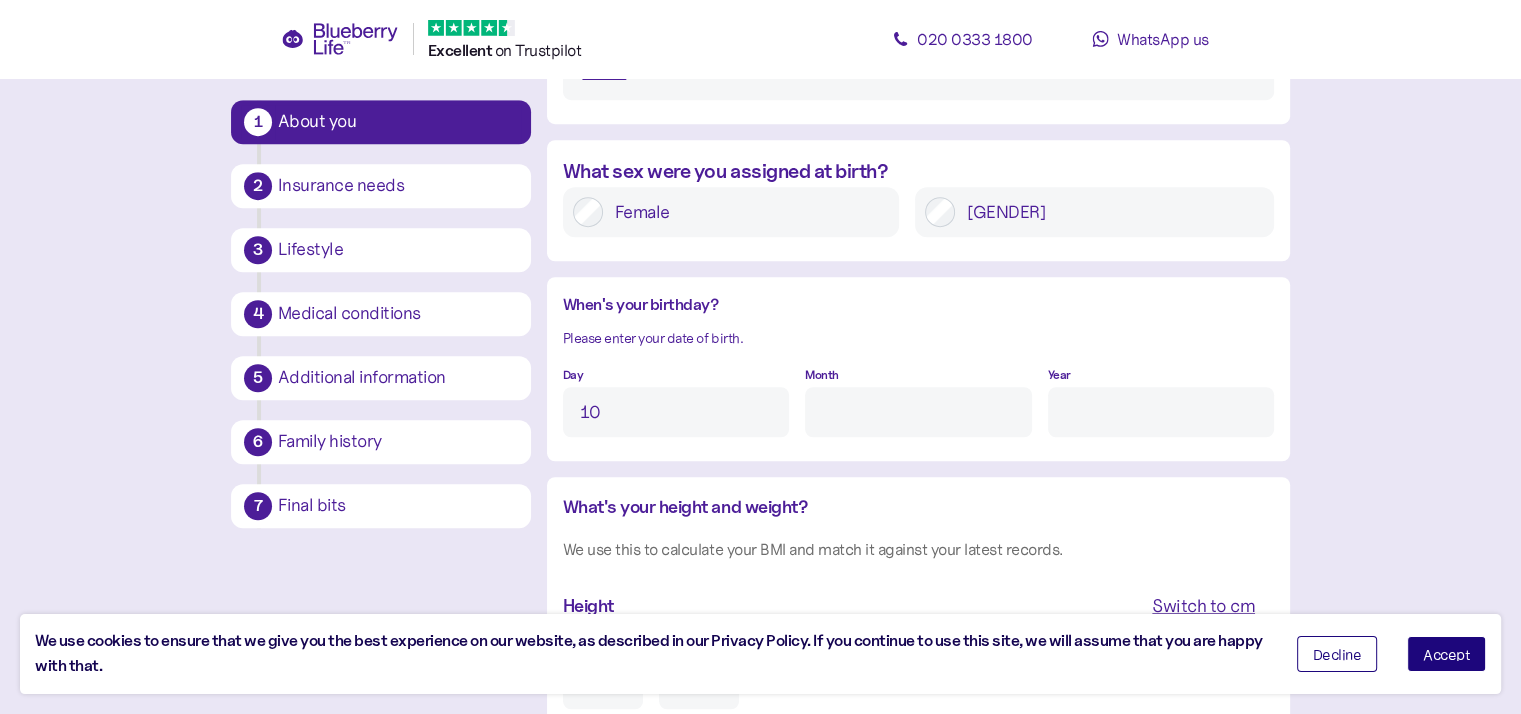 type on "10" 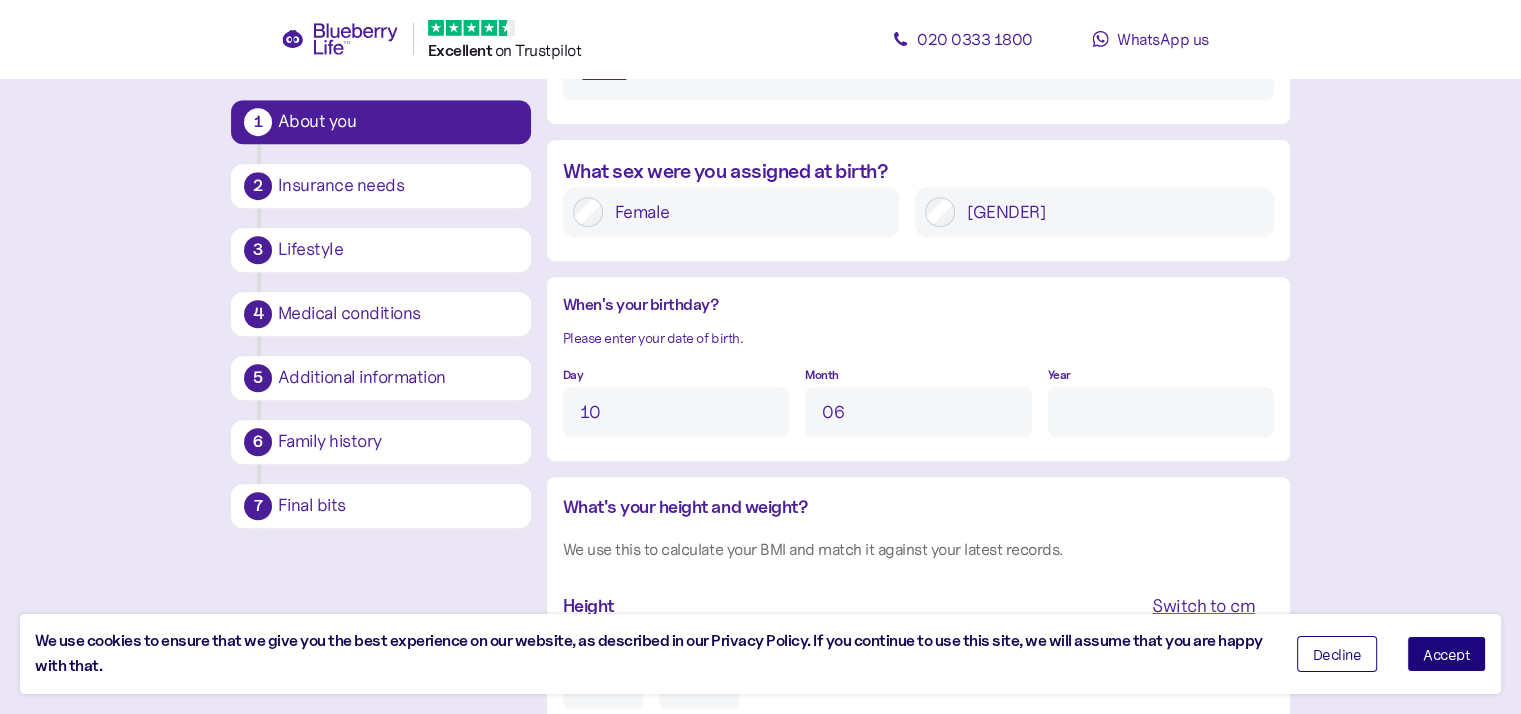 type on "6" 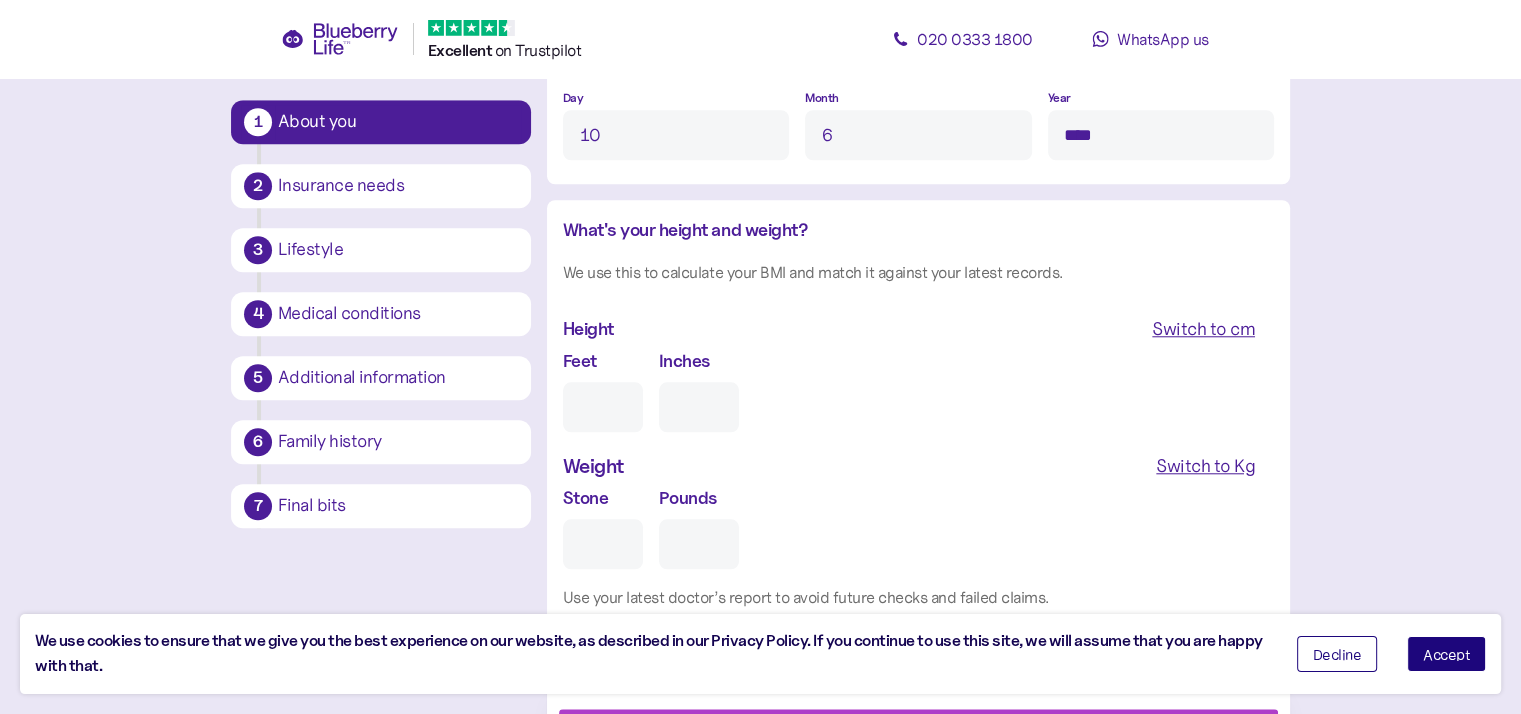 scroll, scrollTop: 1781, scrollLeft: 0, axis: vertical 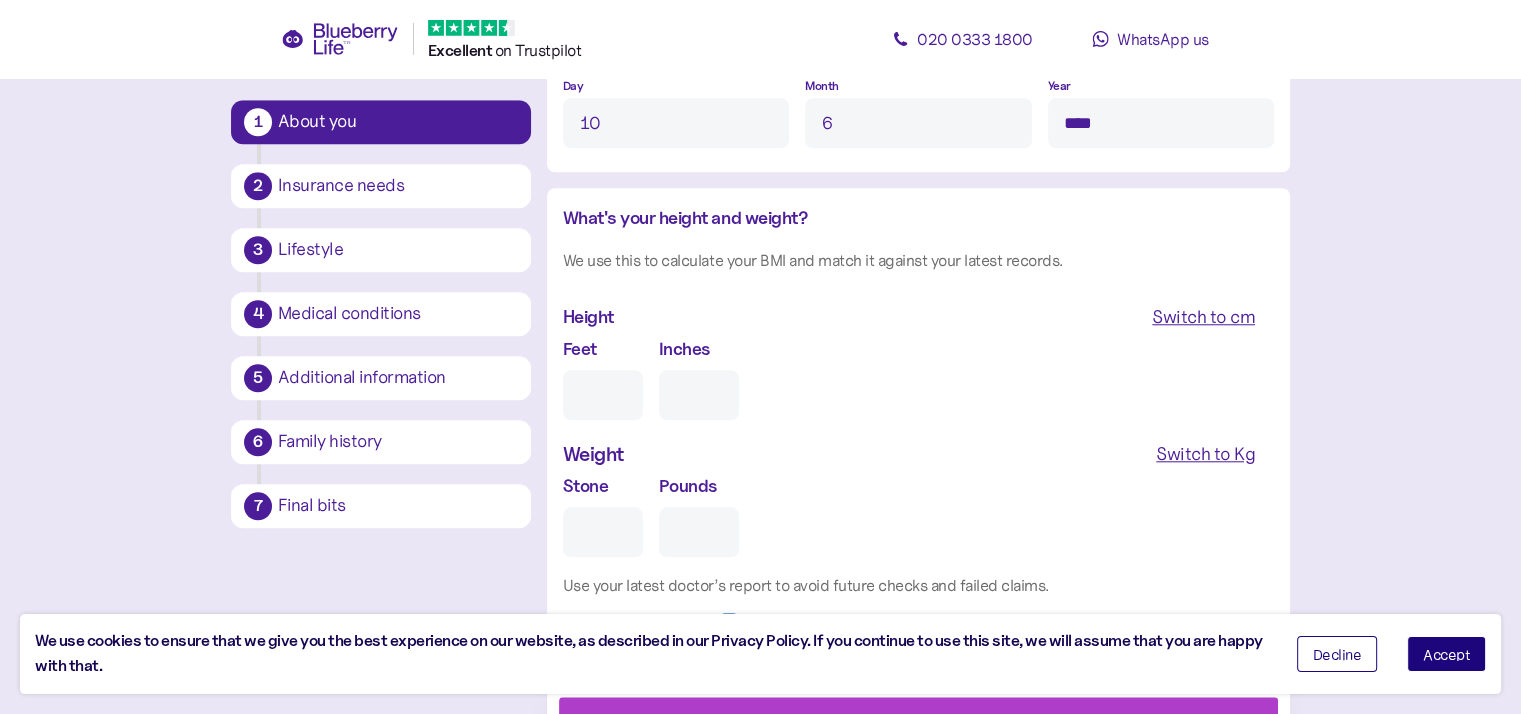 type on "****" 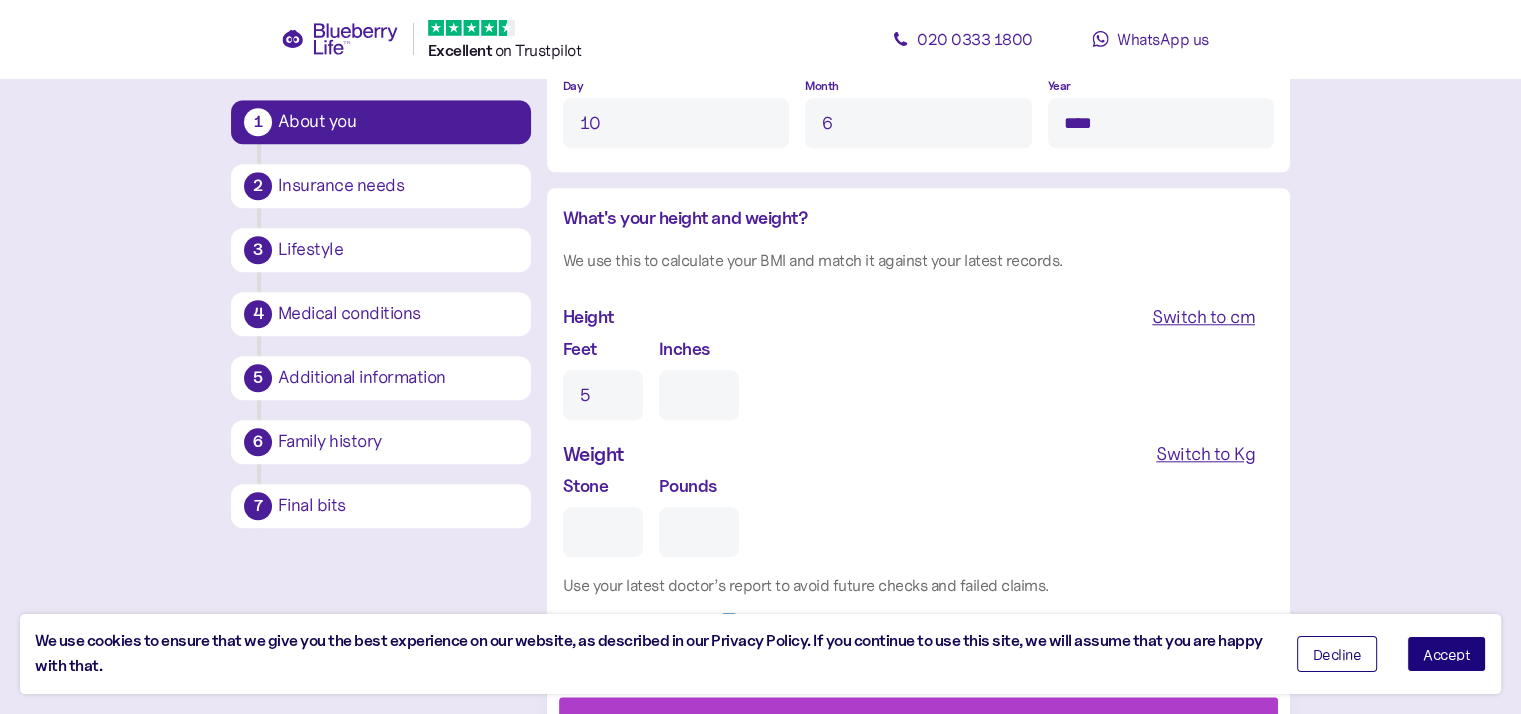 type on "0" 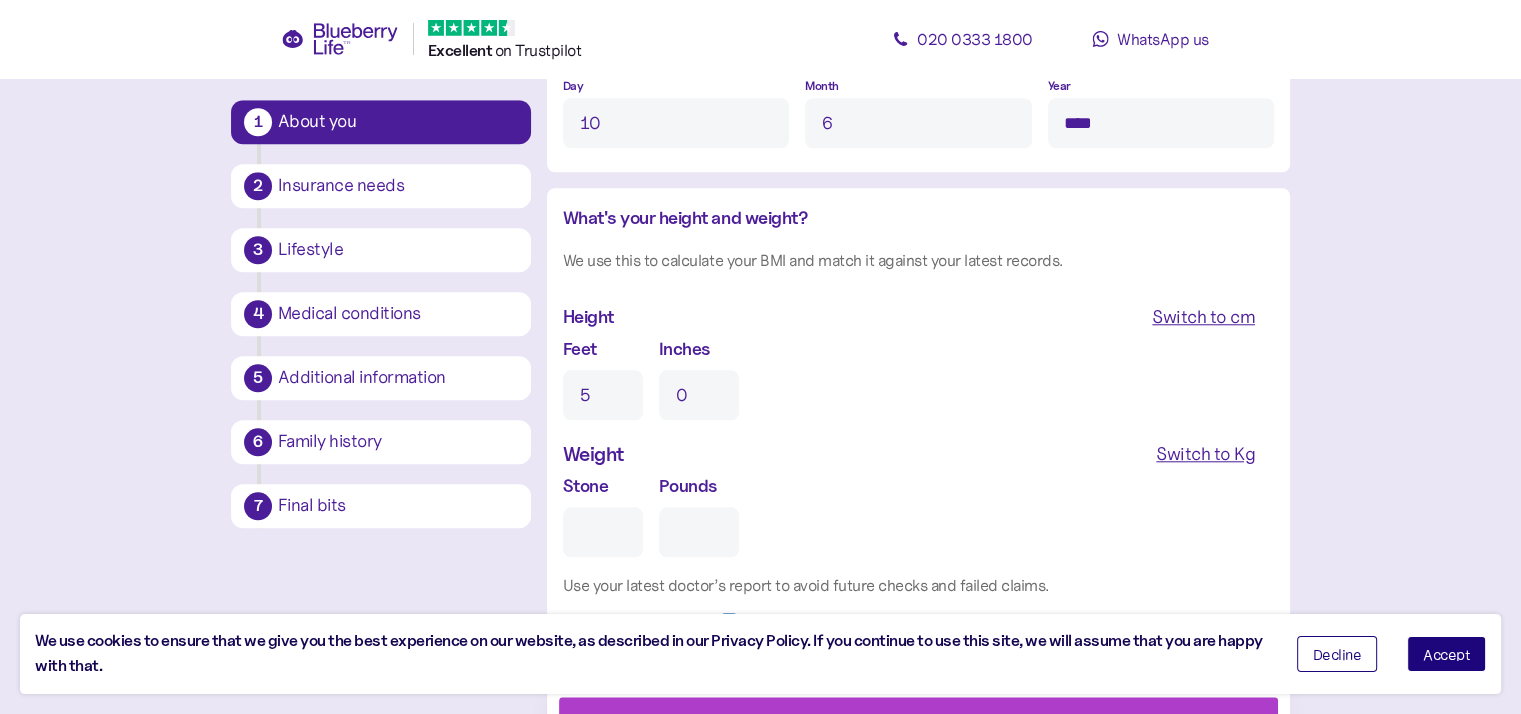 type on "5" 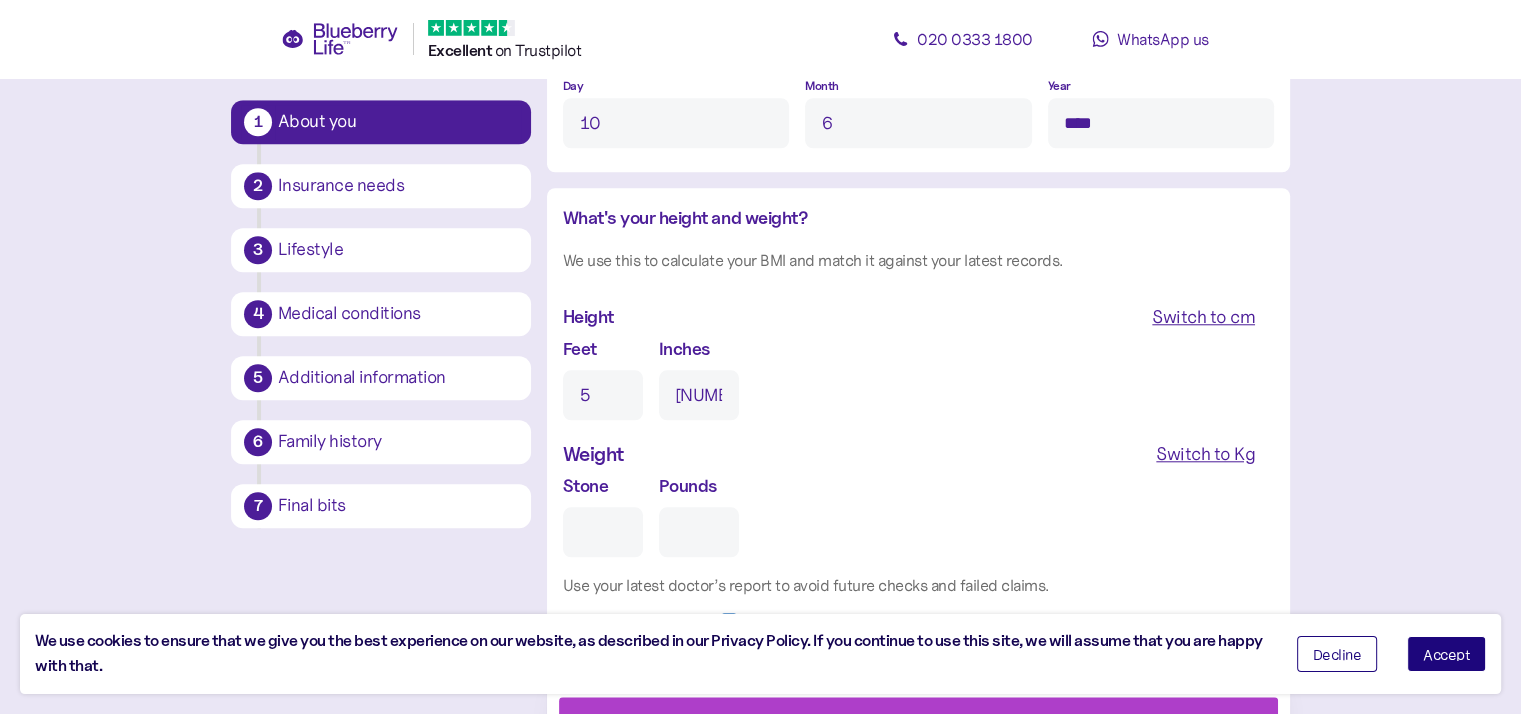 scroll, scrollTop: 0, scrollLeft: 0, axis: both 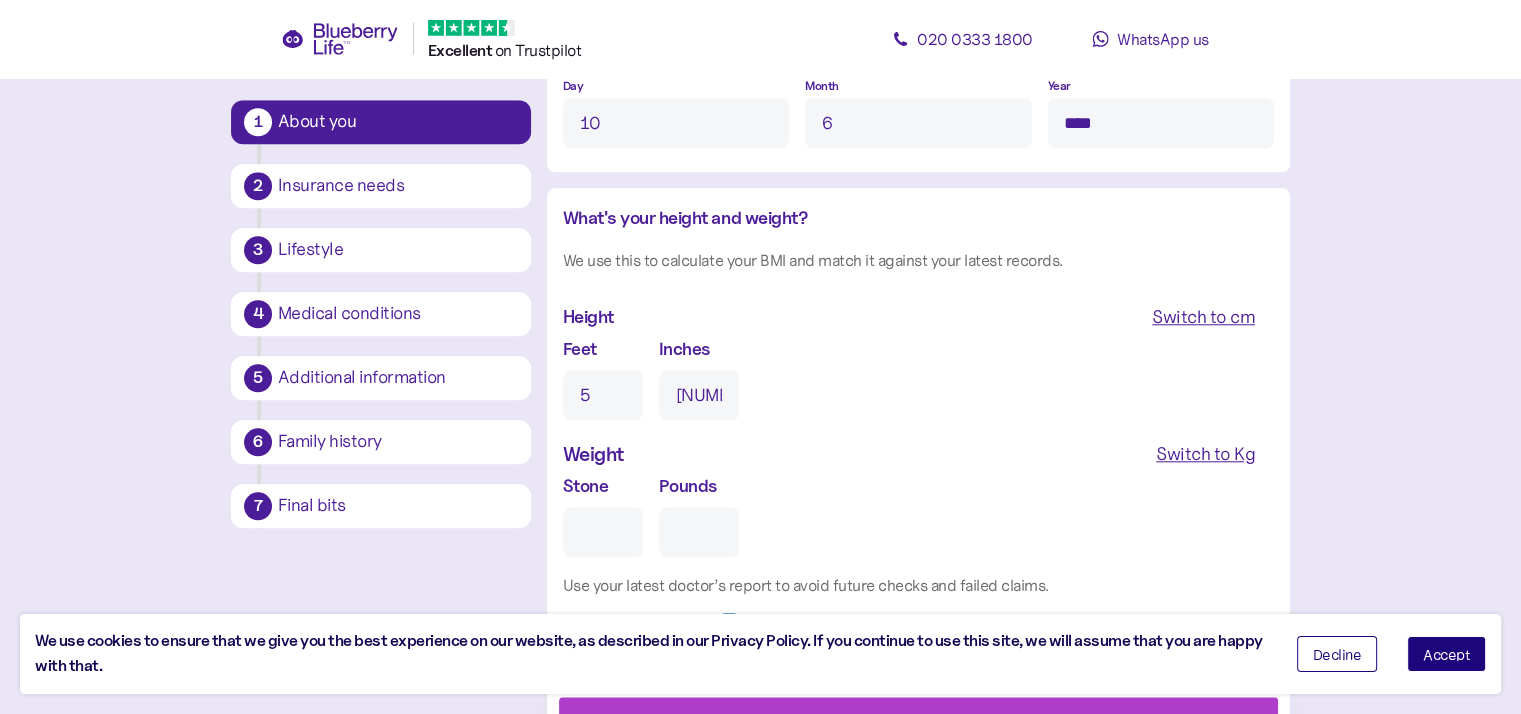 type on "0" 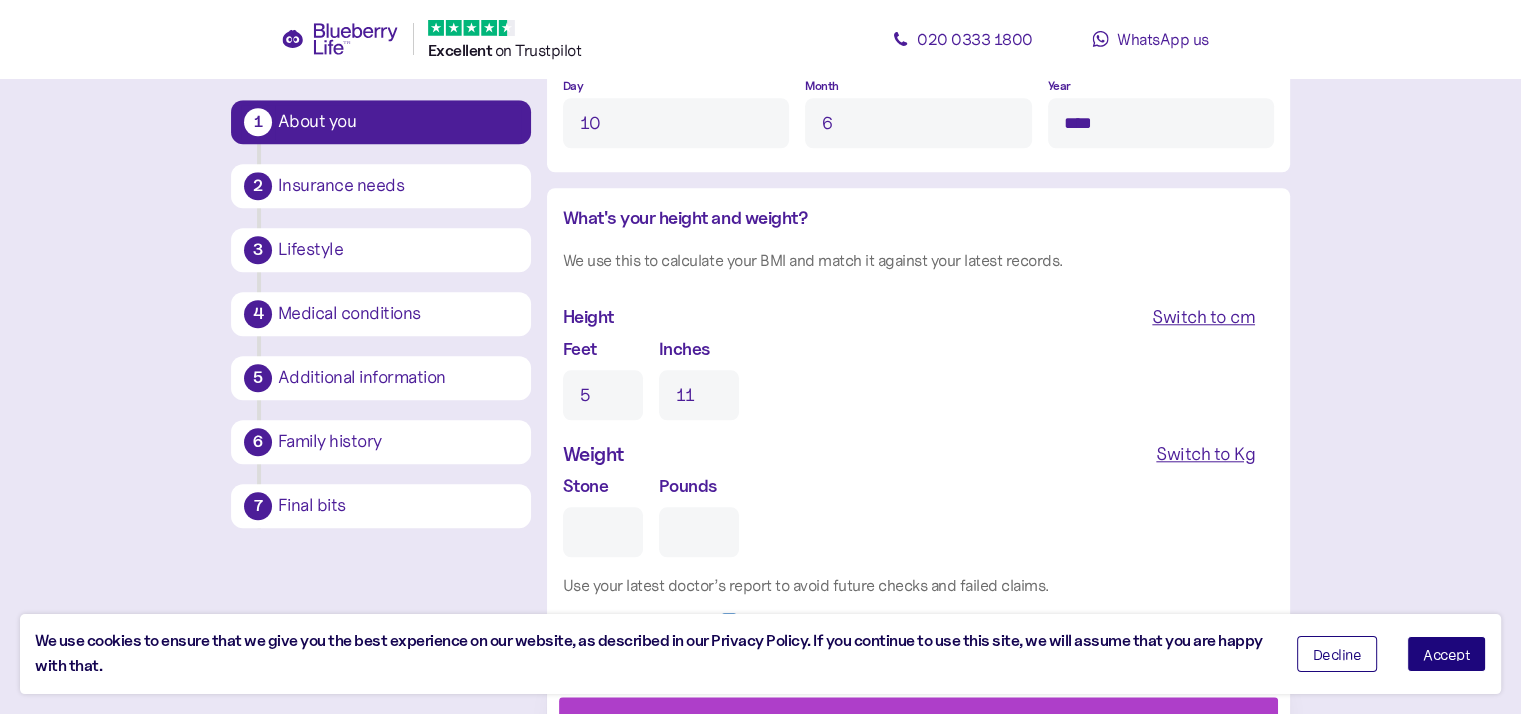 type on "11" 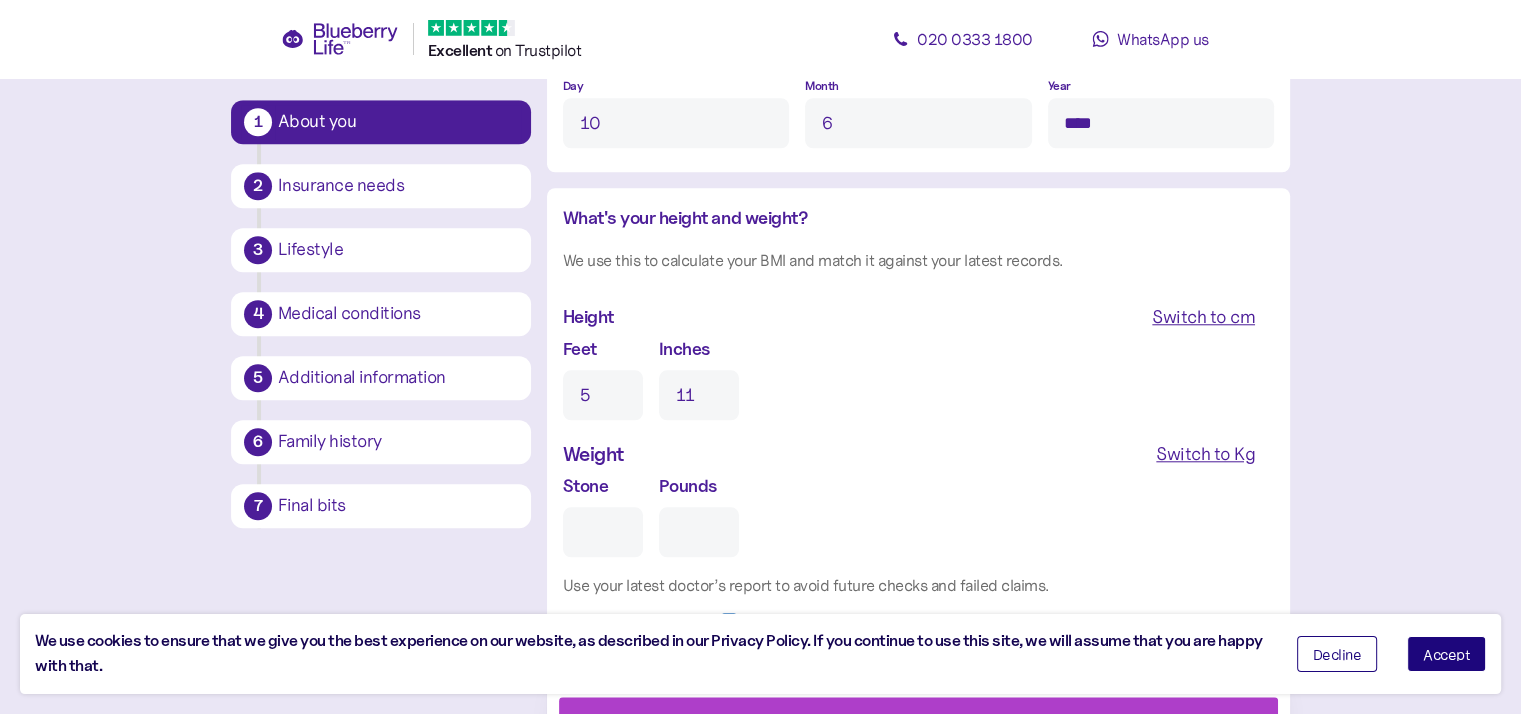 type on "1" 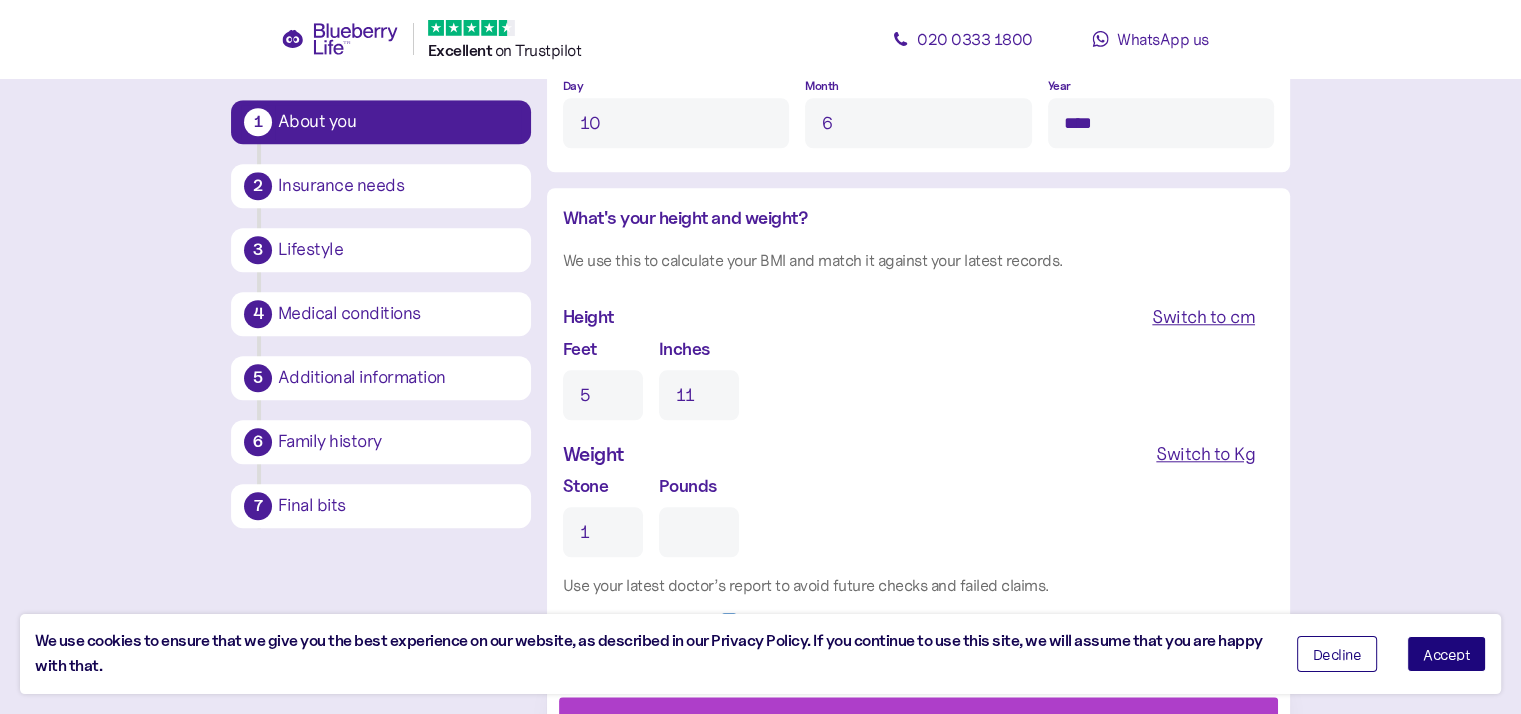 type on "0" 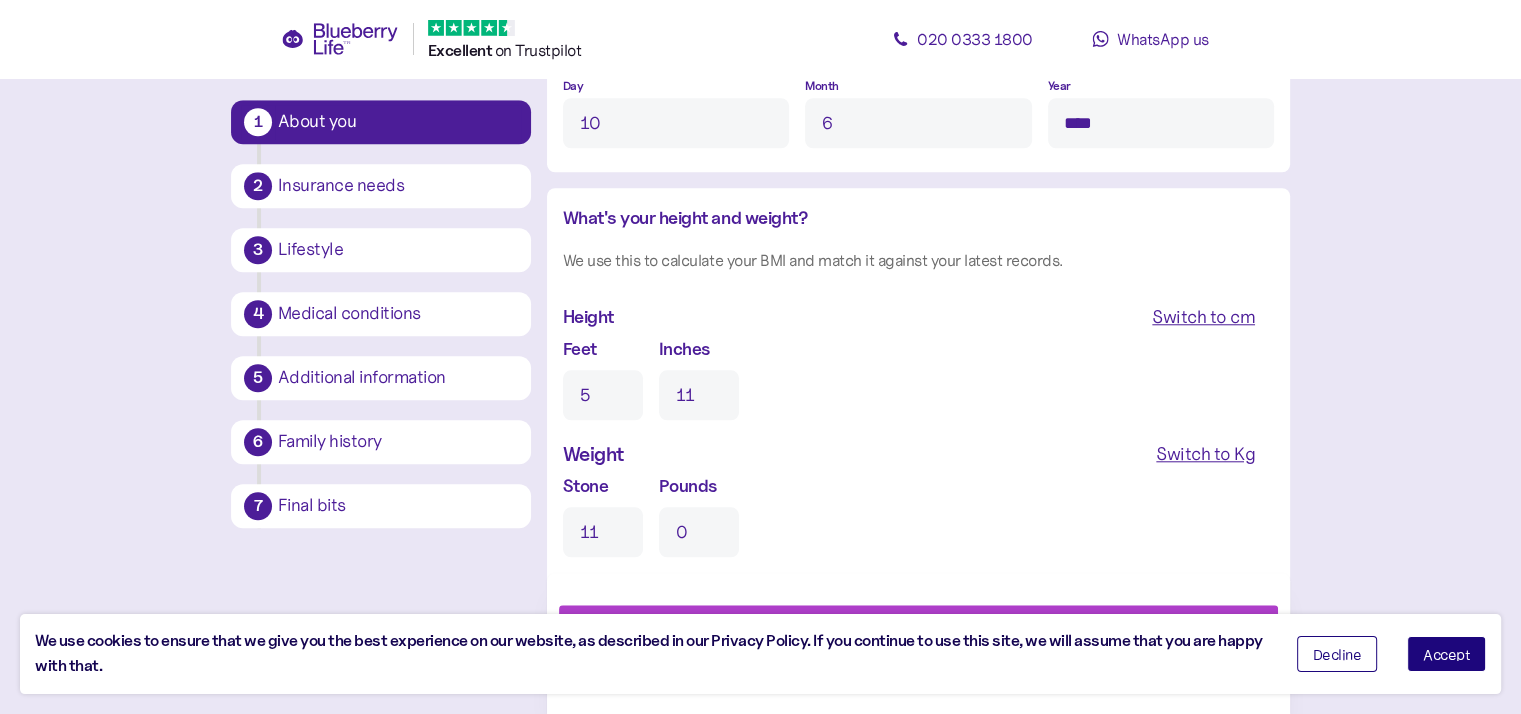 type on "11" 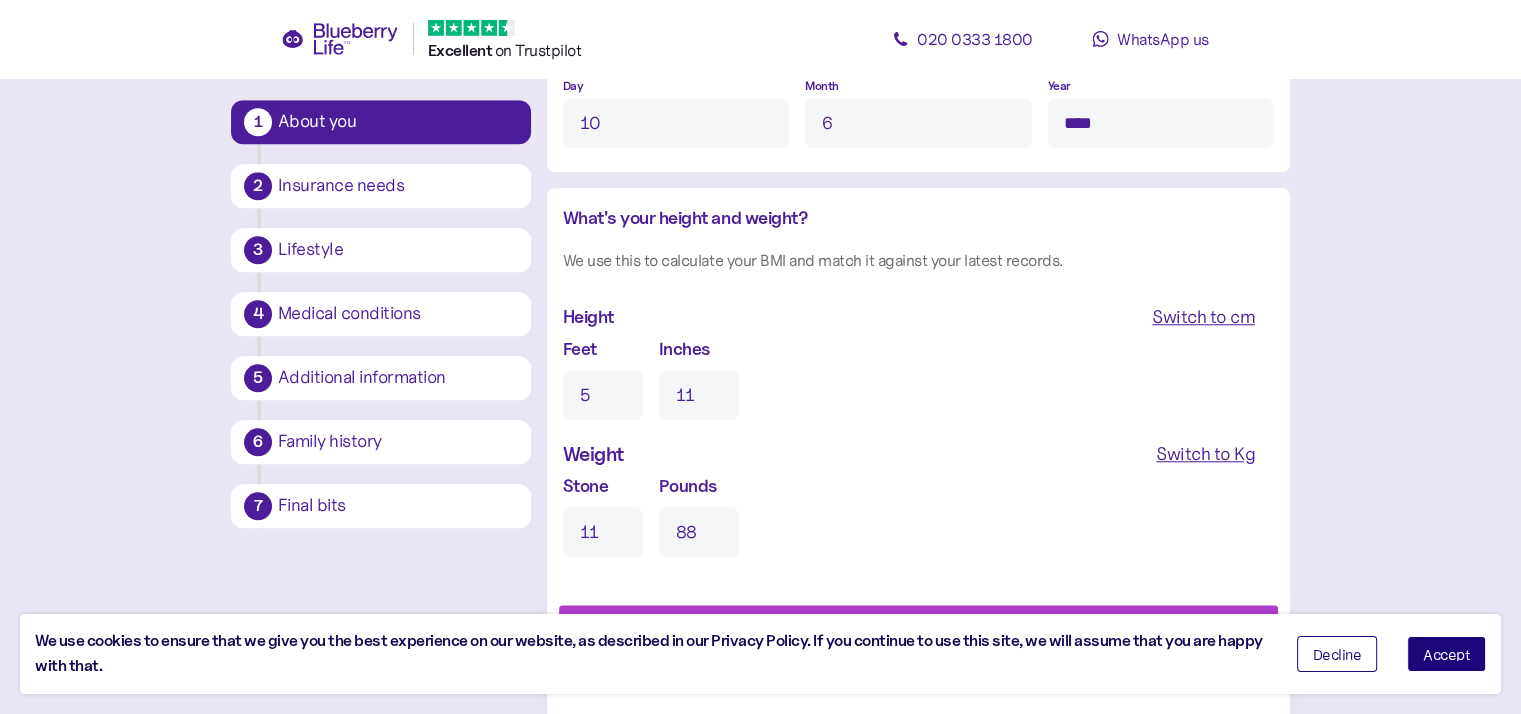 type on "[NUMBER]" 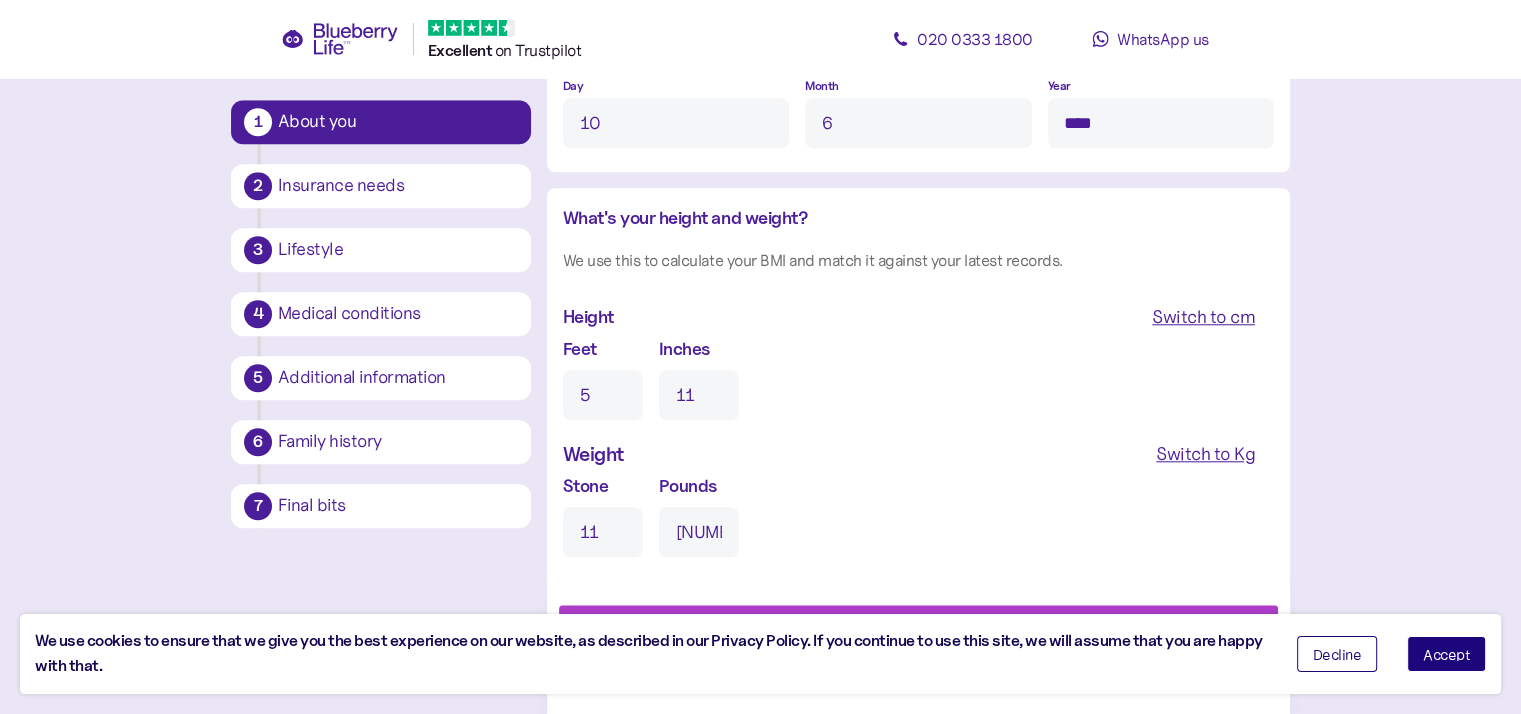 click on "Switch to Kg" at bounding box center (1205, 454) 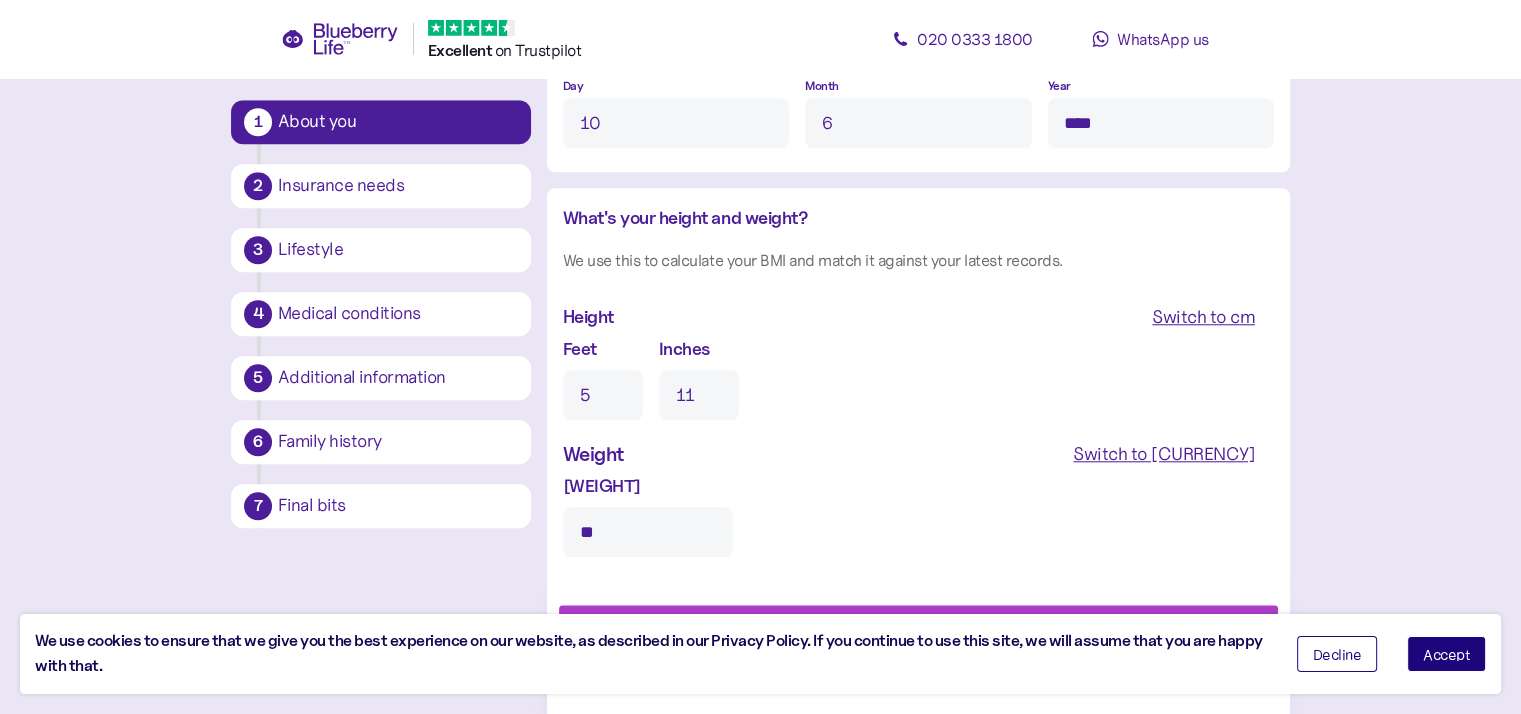 drag, startPoint x: 1504, startPoint y: 594, endPoint x: 845, endPoint y: 554, distance: 660.2128 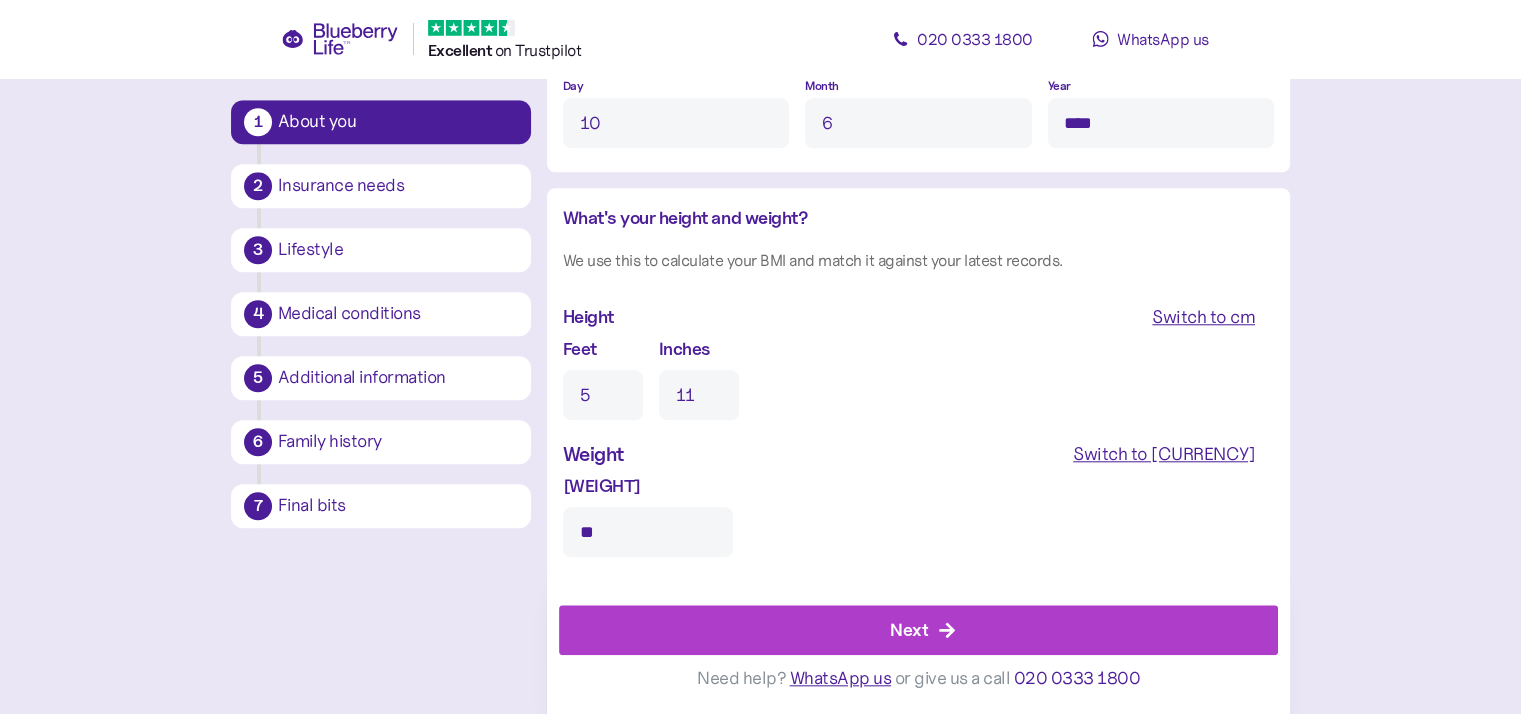 click on "Next" at bounding box center (923, 630) 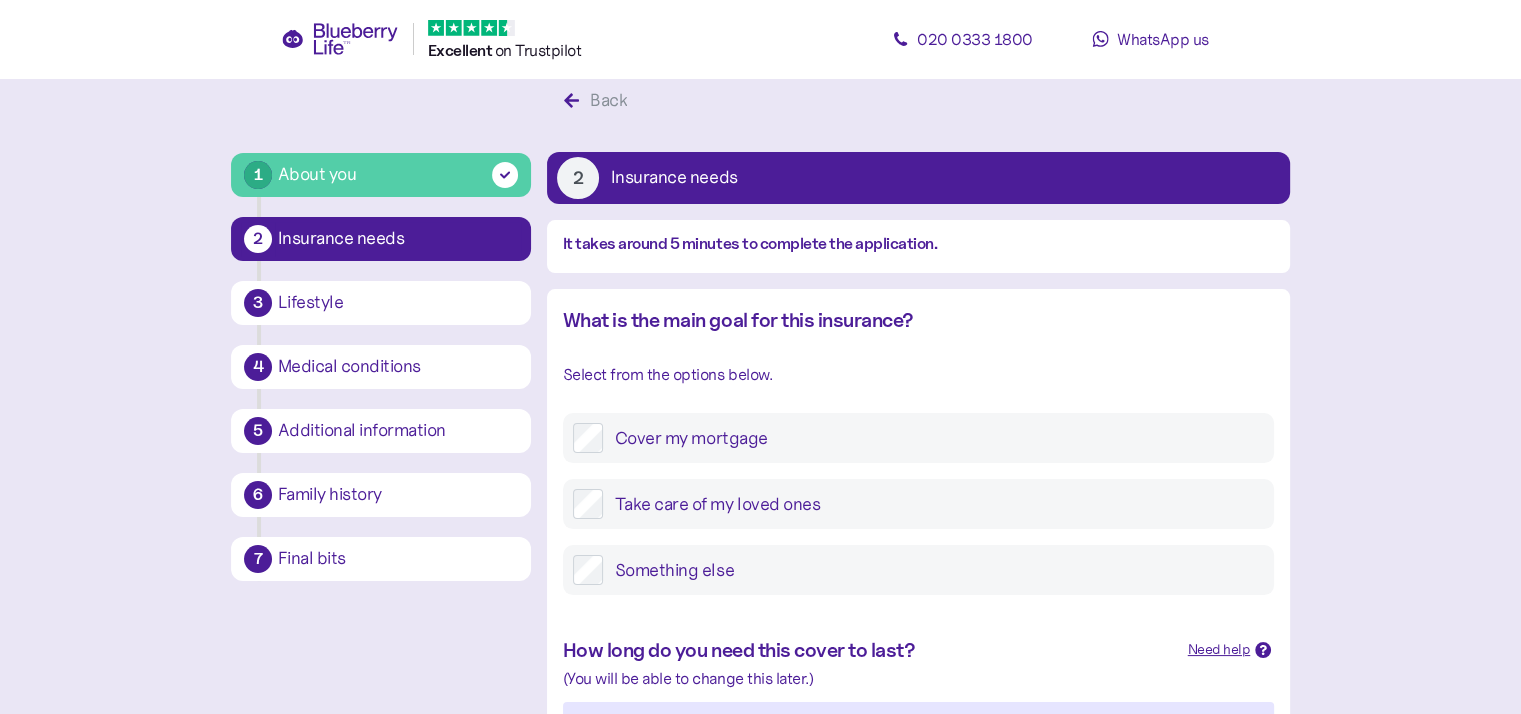 scroll, scrollTop: 0, scrollLeft: 0, axis: both 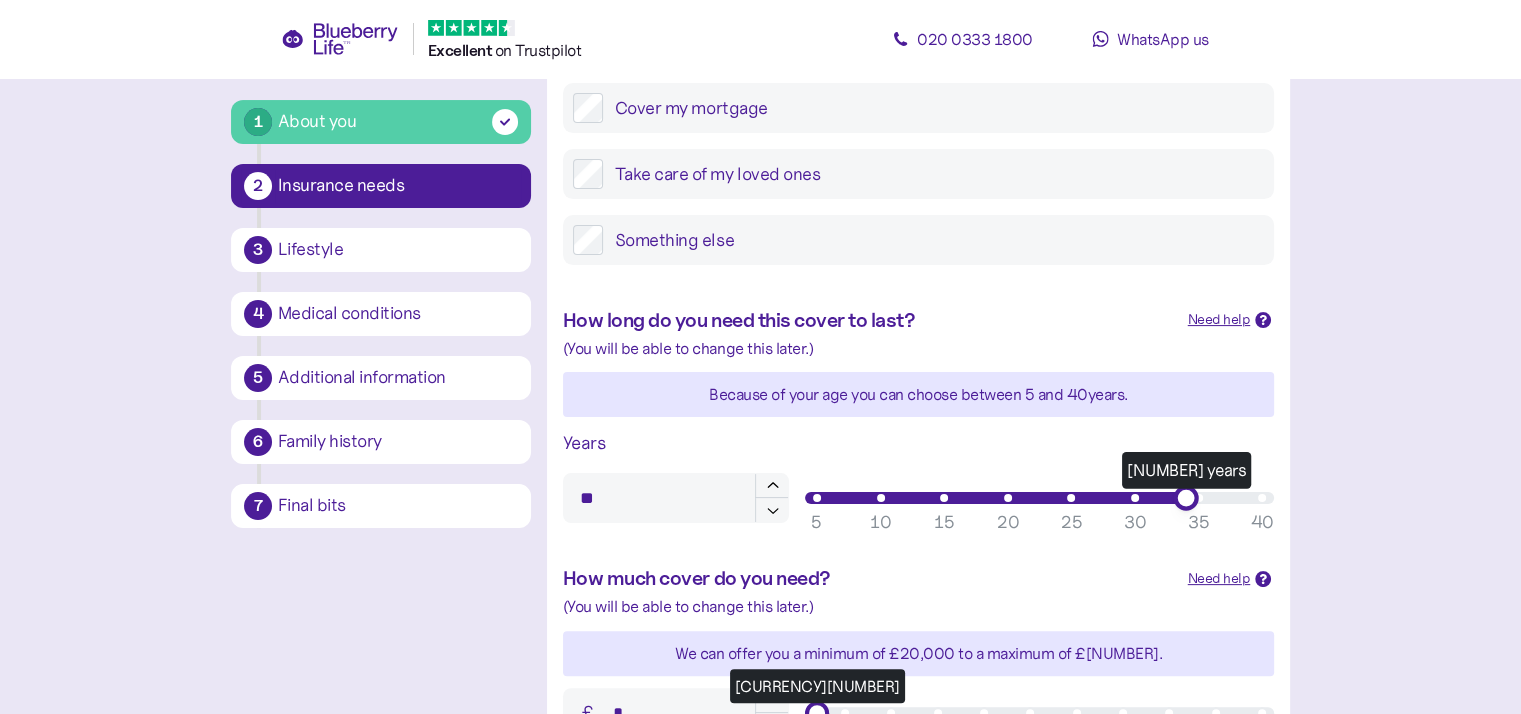 drag, startPoint x: 1214, startPoint y: 501, endPoint x: 1196, endPoint y: 500, distance: 18.027756 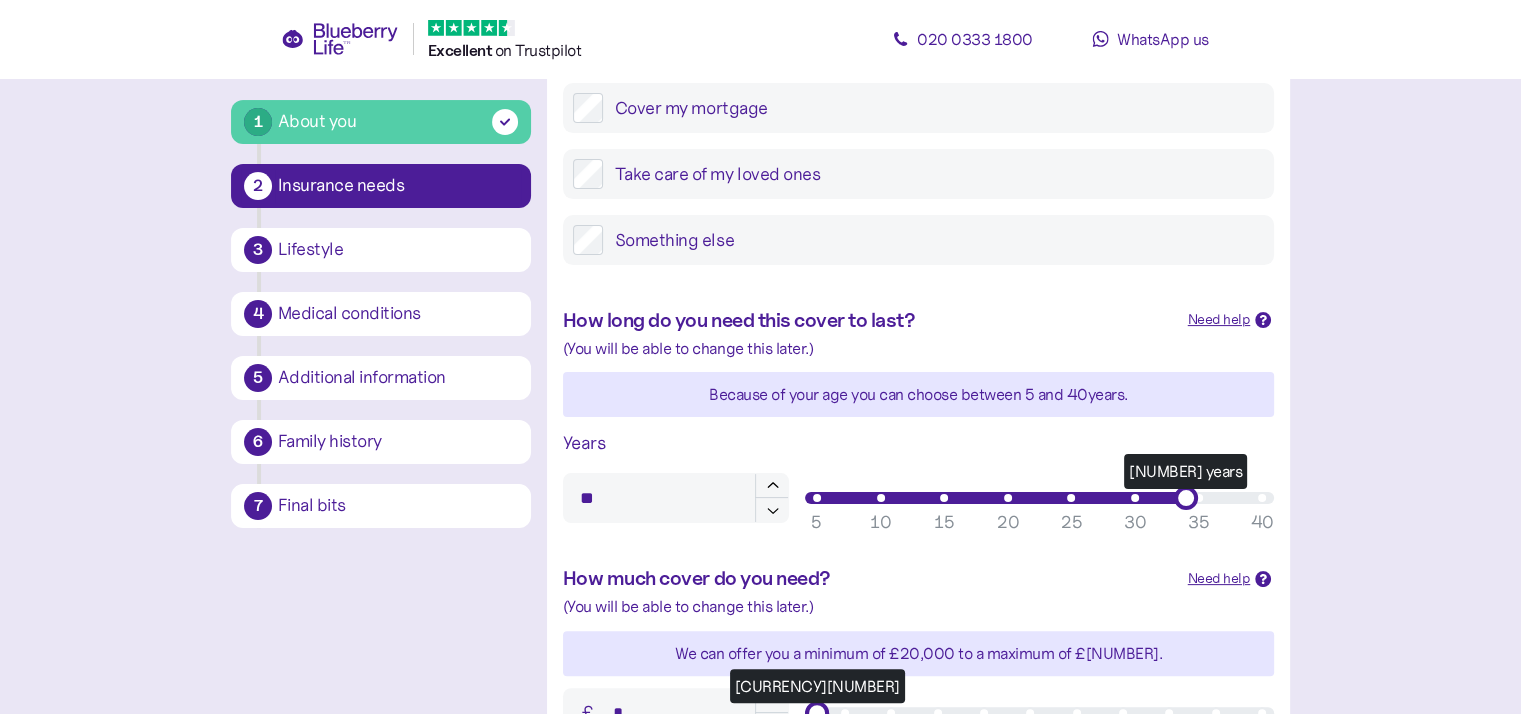 type on "**" 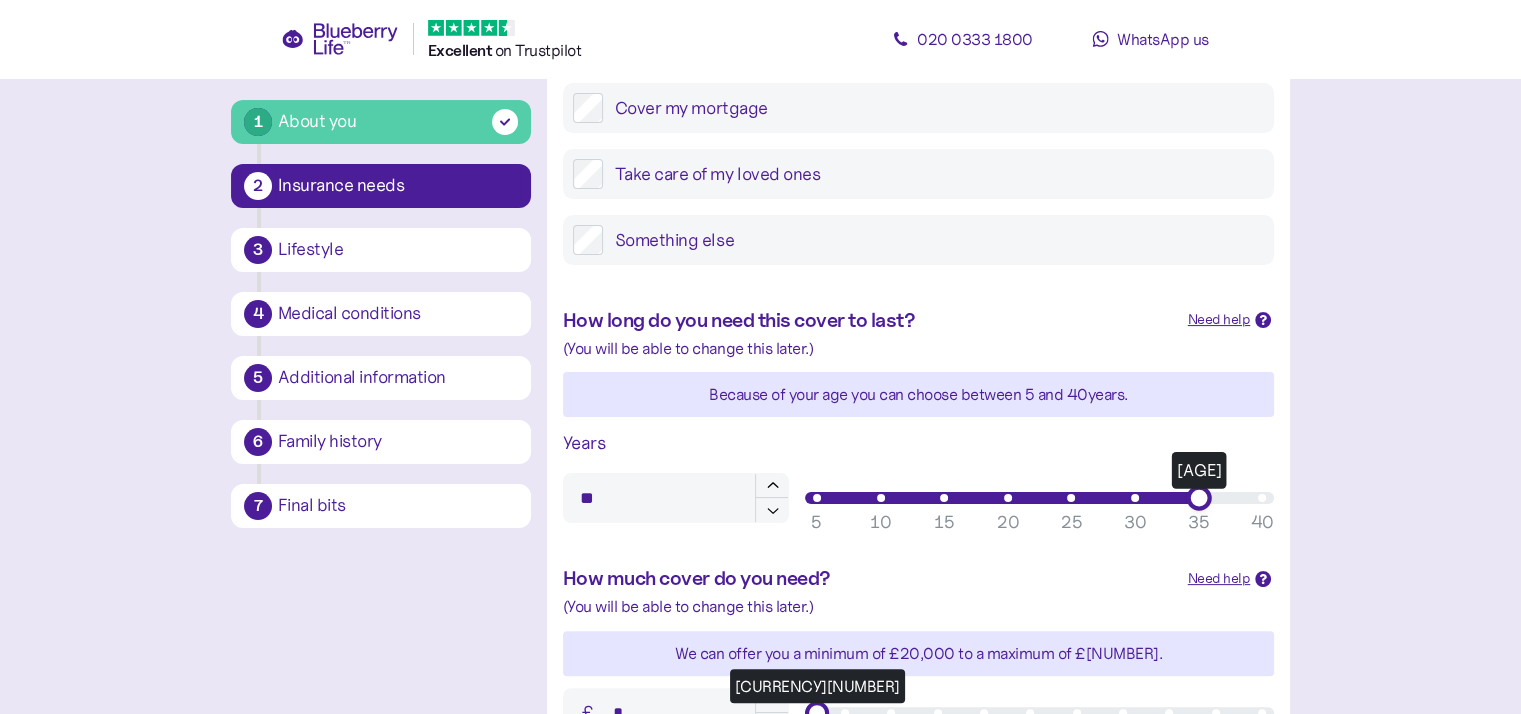 click on "[AGE]" at bounding box center (1039, 498) 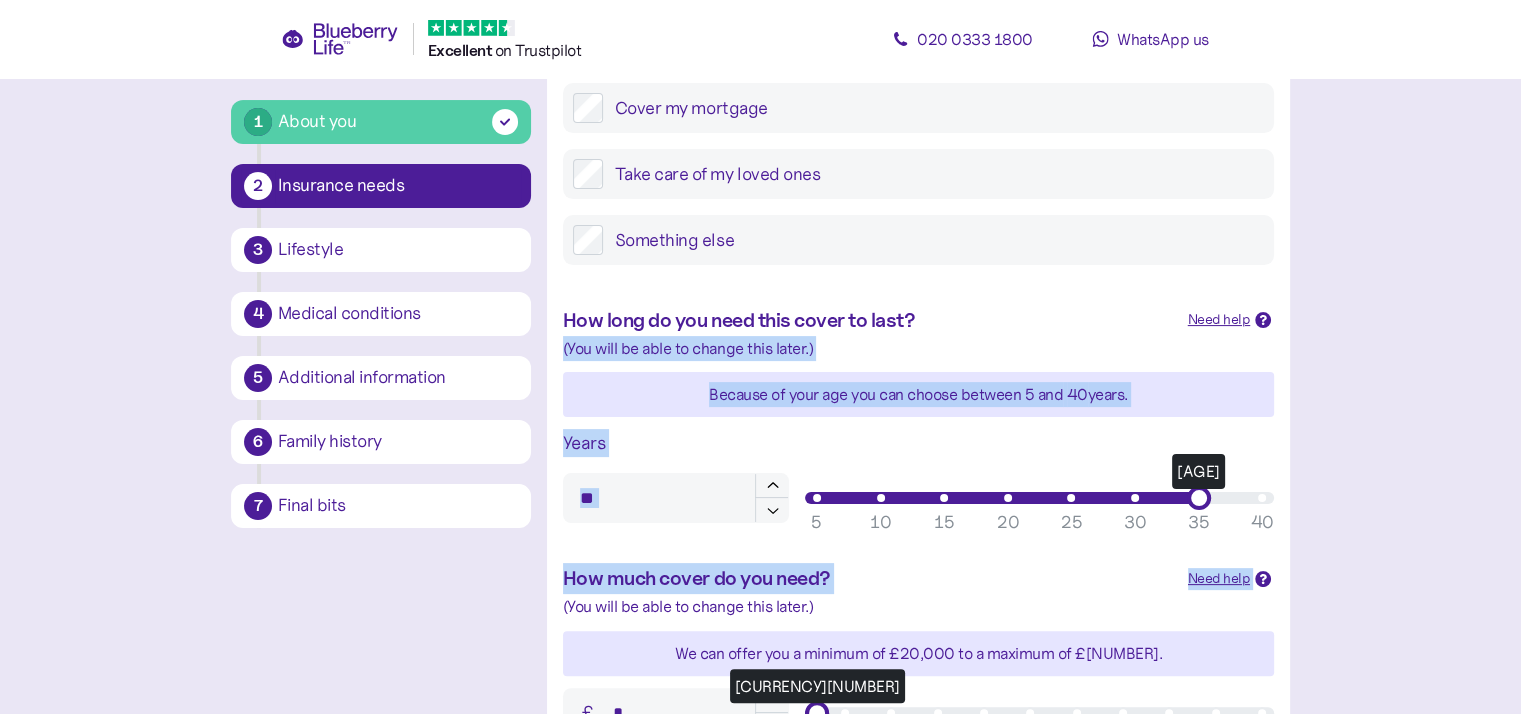 drag, startPoint x: 1527, startPoint y: 325, endPoint x: 1535, endPoint y: 317, distance: 11.313708 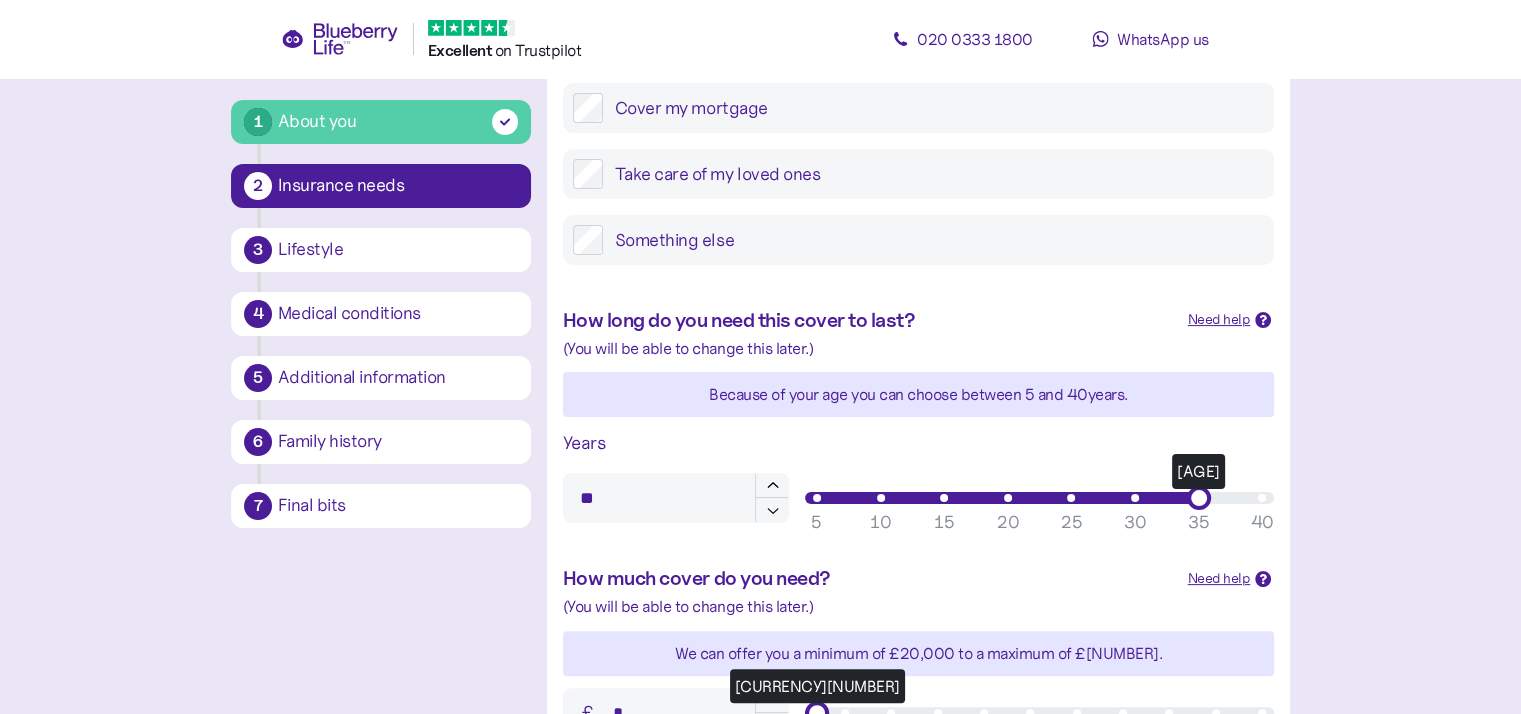drag, startPoint x: 1528, startPoint y: 389, endPoint x: 1436, endPoint y: 611, distance: 240.30814 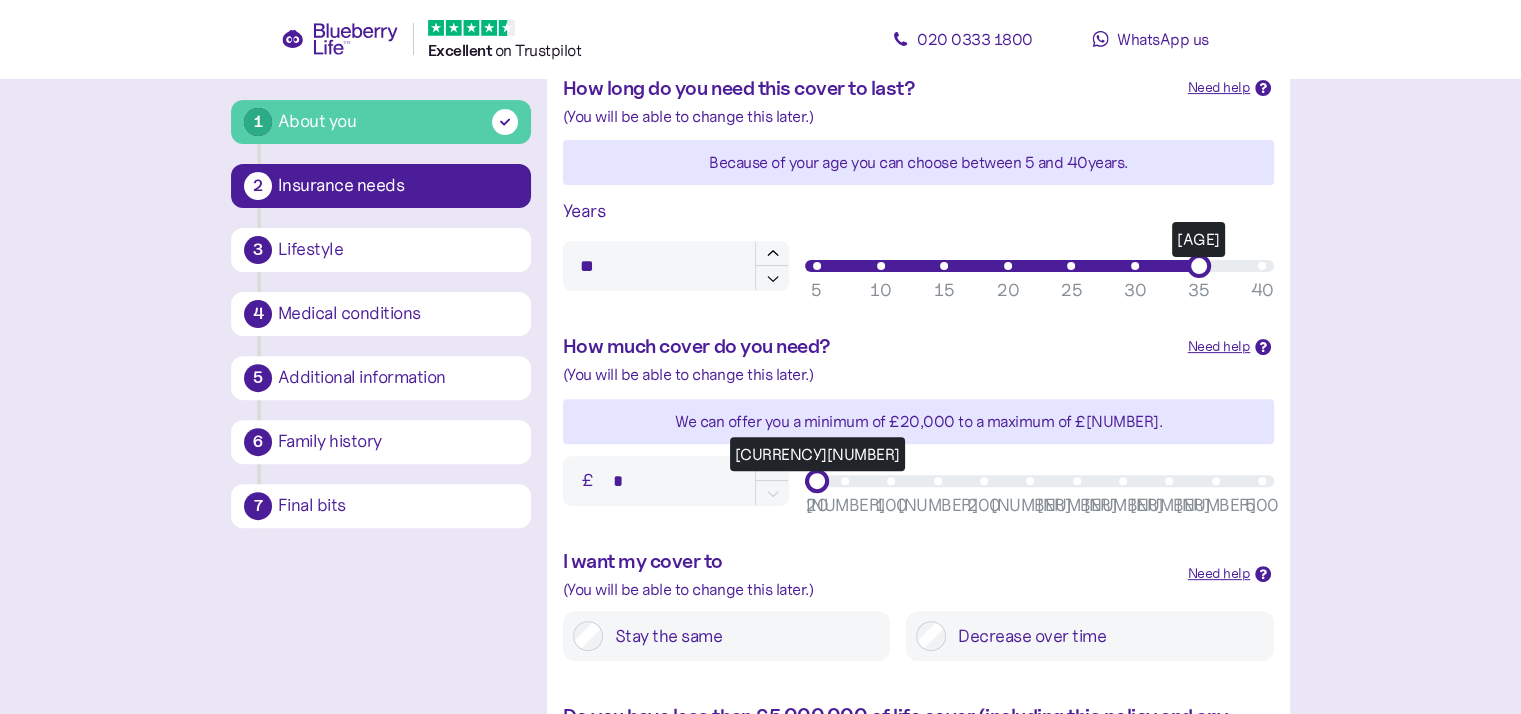 scroll, scrollTop: 640, scrollLeft: 0, axis: vertical 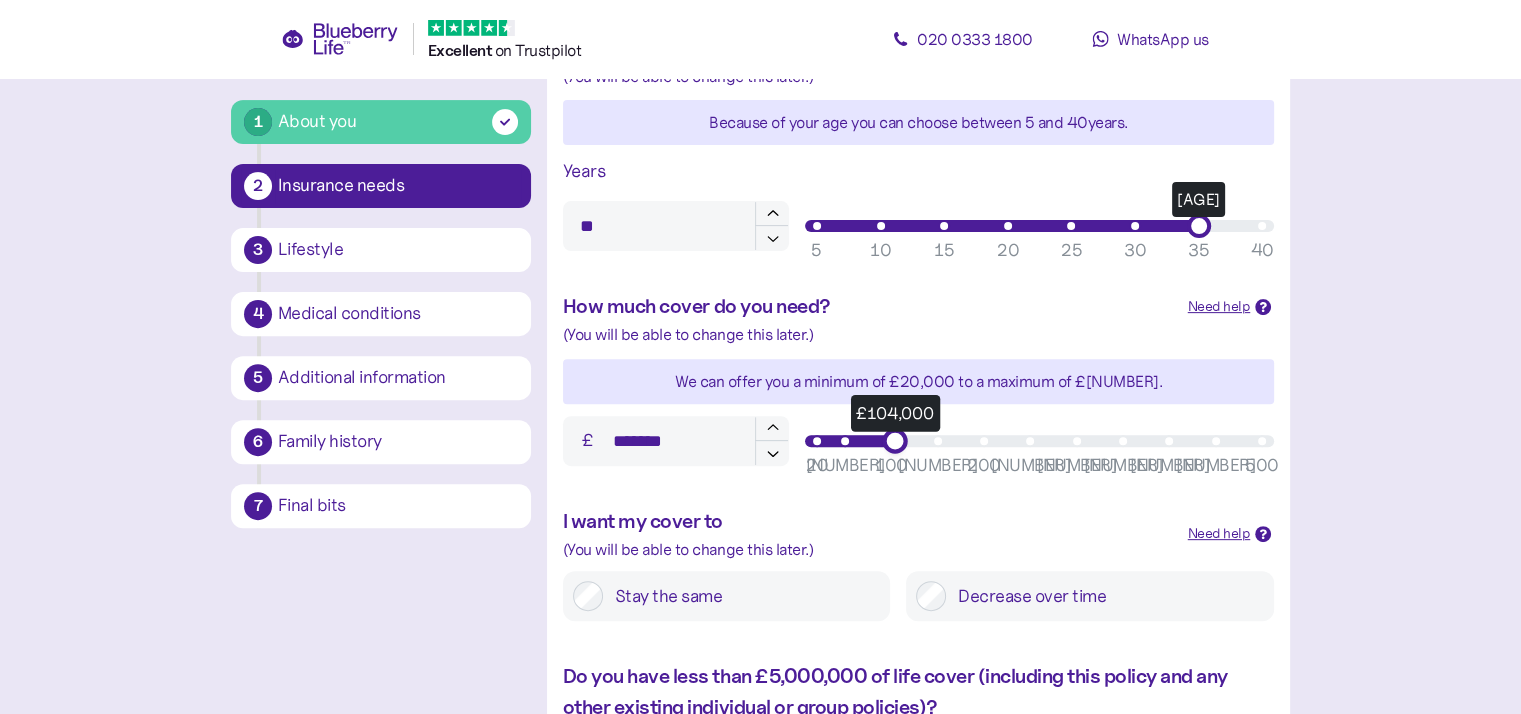 type on "*******" 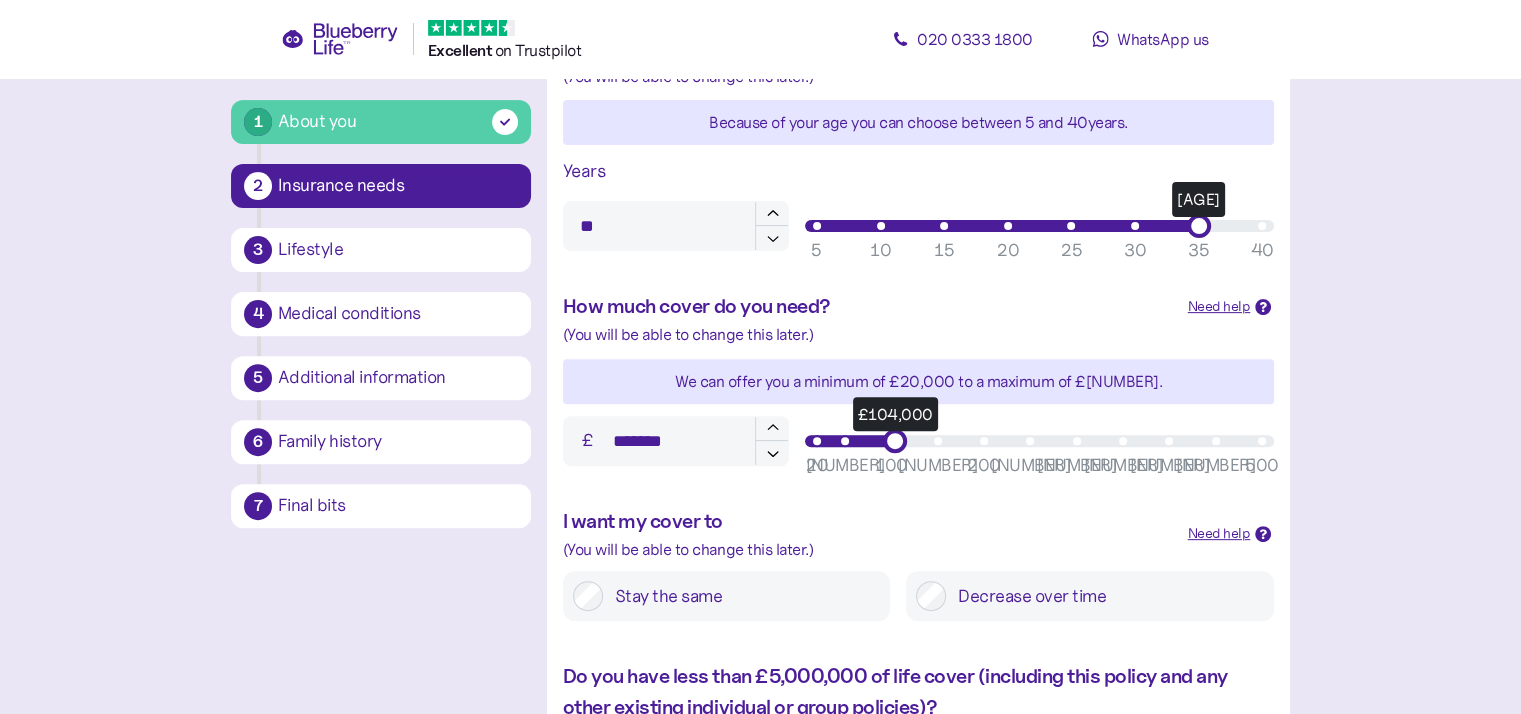 click on "Stay the same" at bounding box center (741, 596) 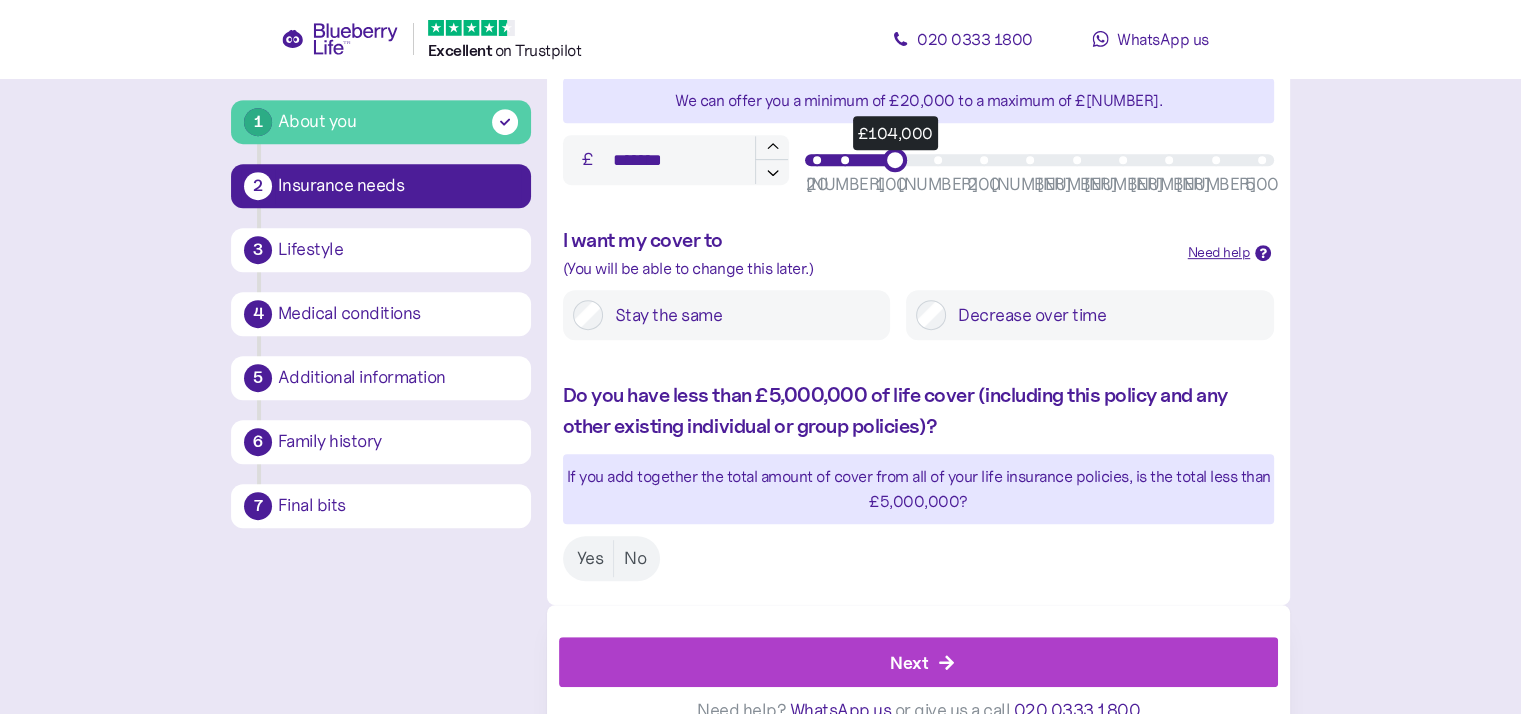 scroll, scrollTop: 927, scrollLeft: 0, axis: vertical 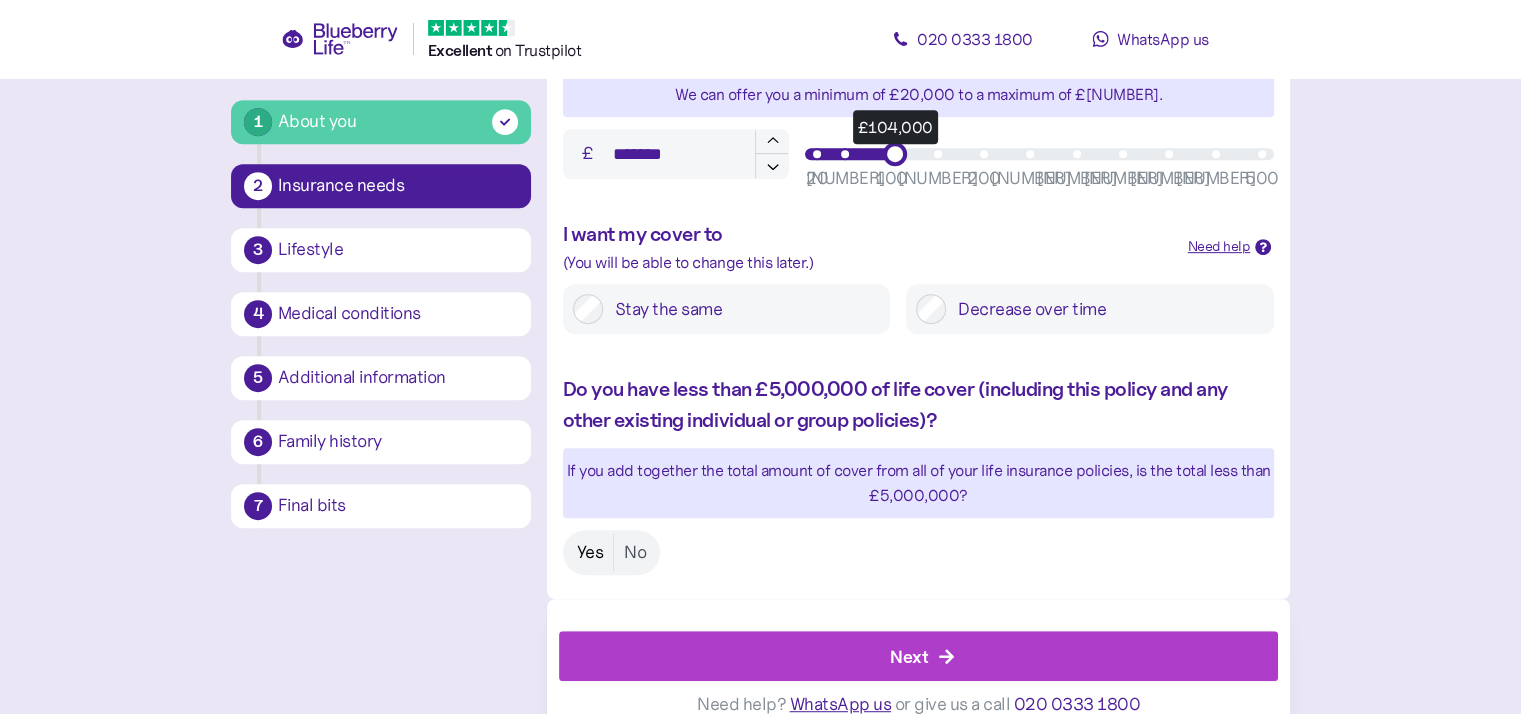 click on "Yes" at bounding box center [590, 552] 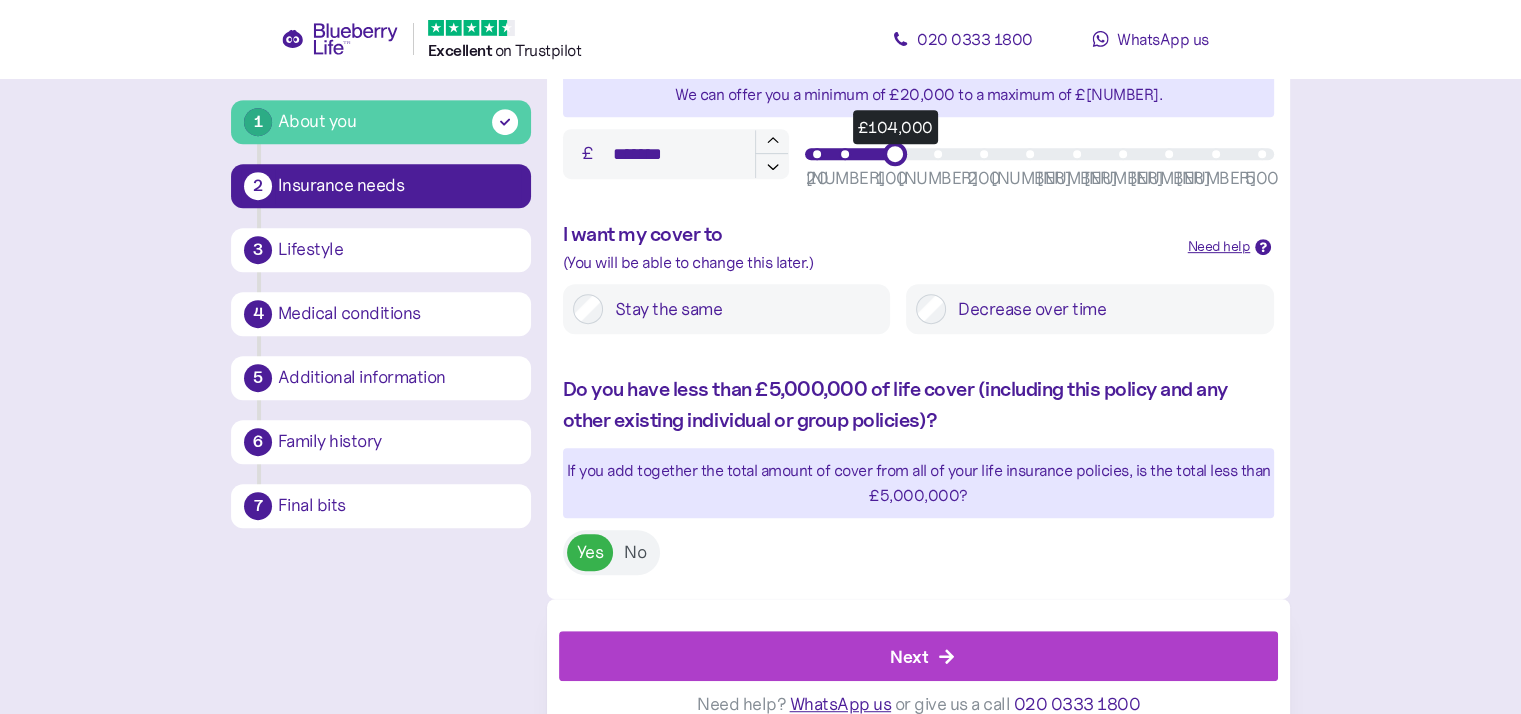 click on "Next" at bounding box center [909, 656] 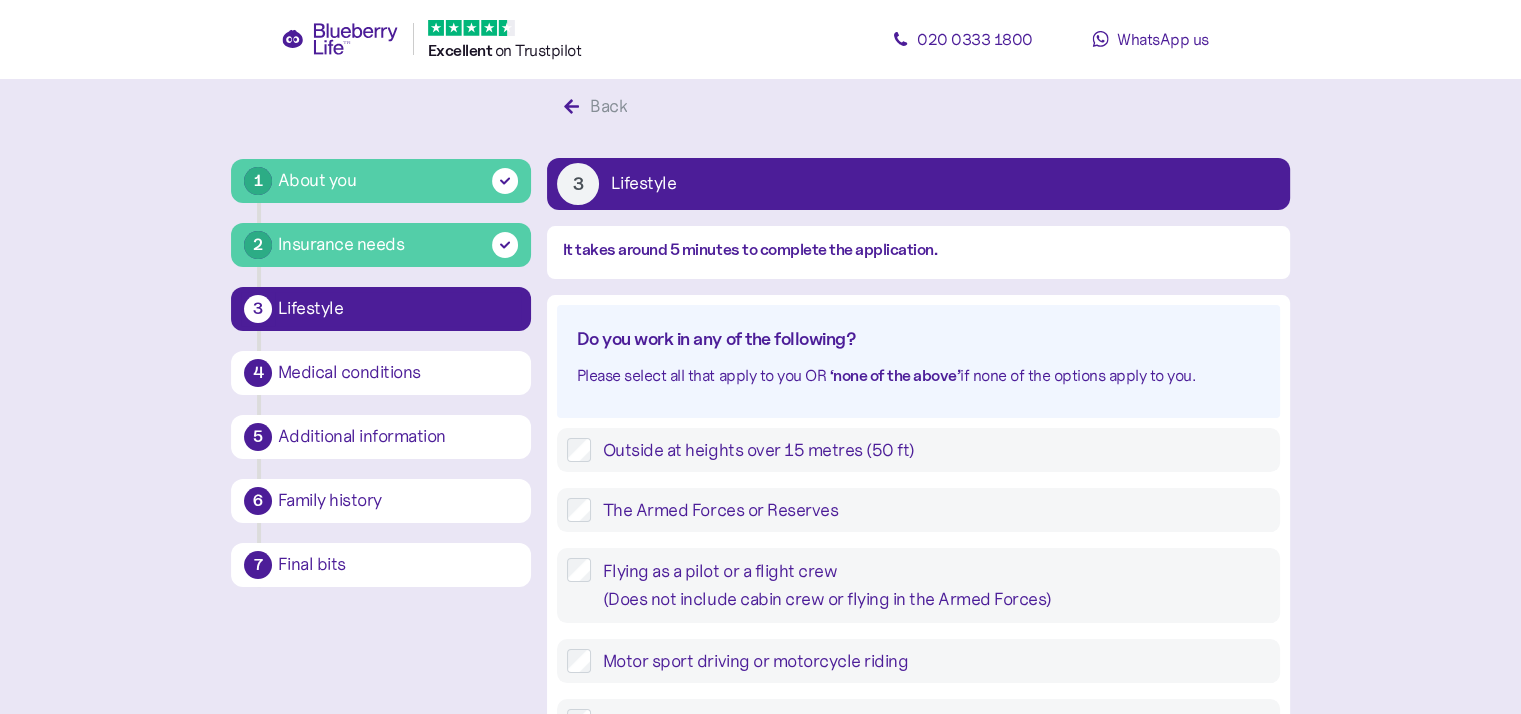 scroll, scrollTop: 38, scrollLeft: 0, axis: vertical 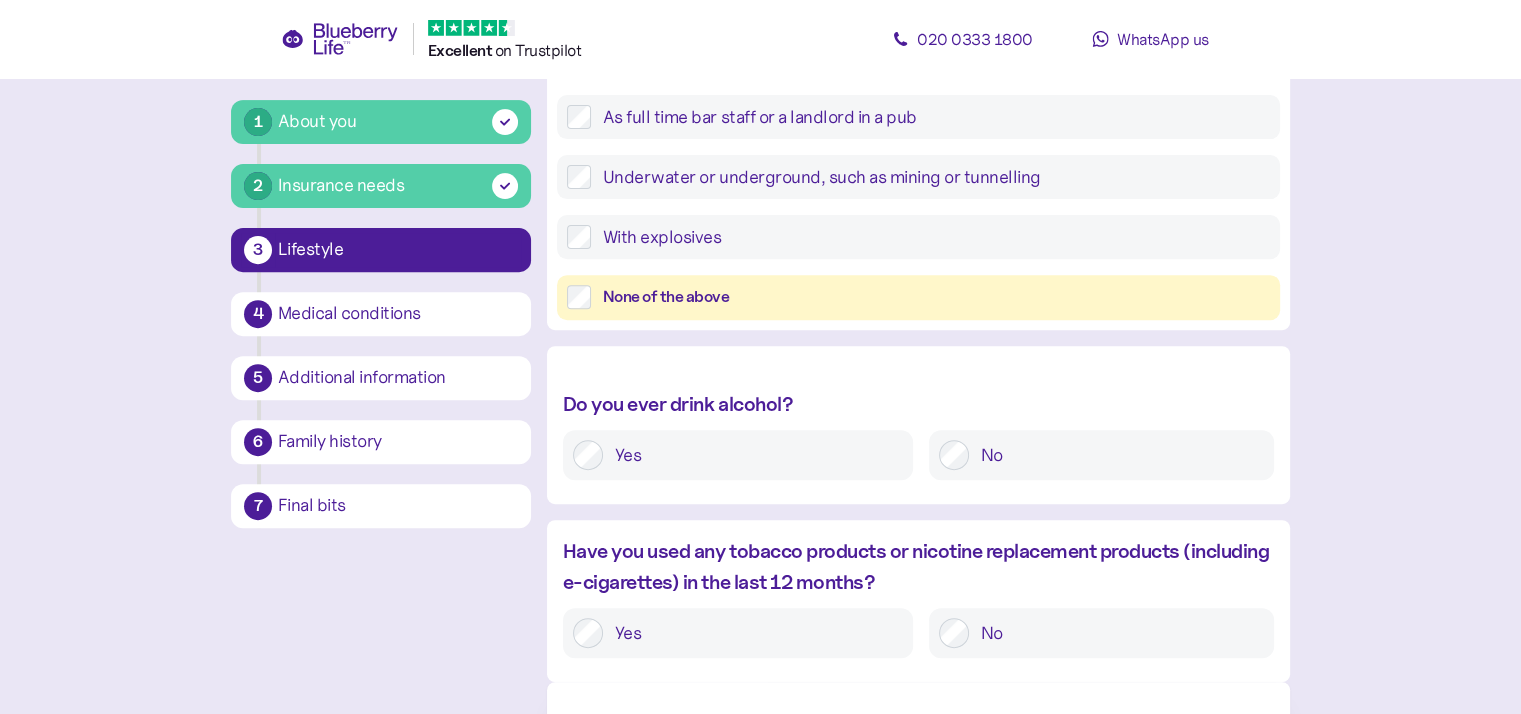 click on "No" at bounding box center (1116, 455) 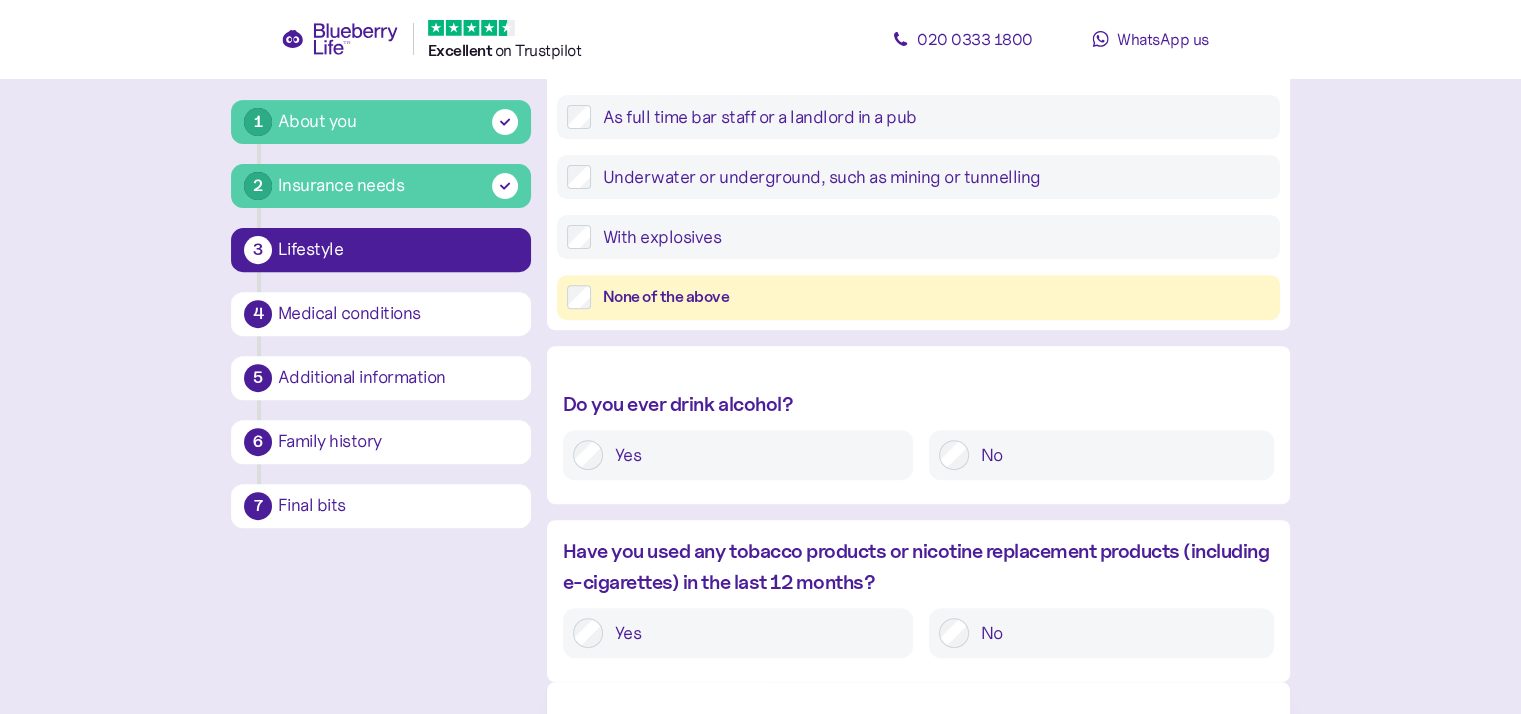 drag, startPoint x: 1455, startPoint y: 561, endPoint x: 1407, endPoint y: 172, distance: 391.95026 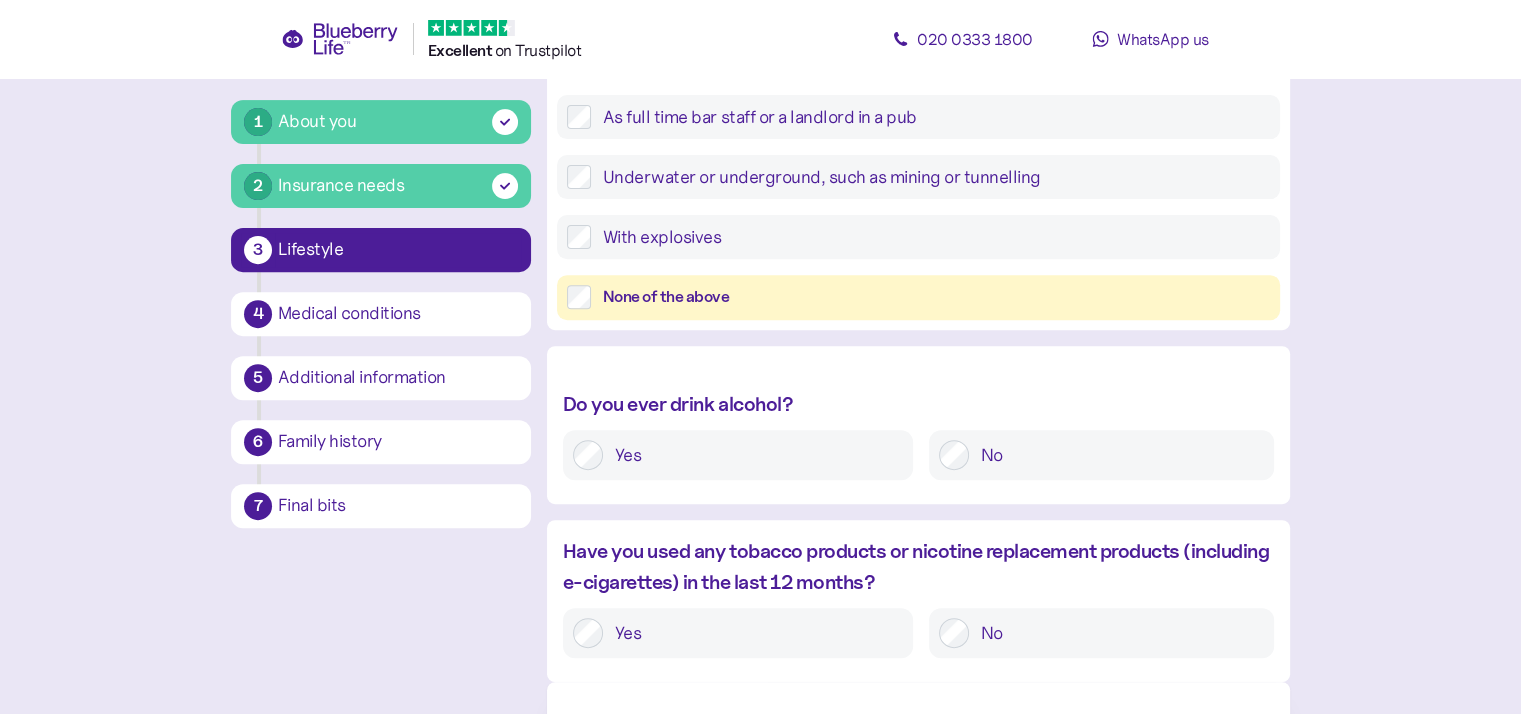 click on "It takes around 5 minutes to complete the application. Do you work in any of the following? Please select all that apply to you OR   ‘none of the above’  if none of the options apply to you. Outside at heights over 15 metres (50 ft) The Armed Forces or Reserves Flying as a pilot or a flight crew  (Does not include cabin crew or flying in the Armed Forces) Motor sport driving or motorcycle riding Offshore in the oil, gas or fishing industry As full time bar staff or a landlord in a pub Underwater or underground, such as mining or tunnelling With explosives None of the above Do you ever drink alcohol? Yes No Have you used any tobacco products or nicotine replacement products (including e-cigarettes) in the last 12 months? Yes No Next Need help?   WhatsApp us   or give us a call   [PHONE]" at bounding box center (760, 63) 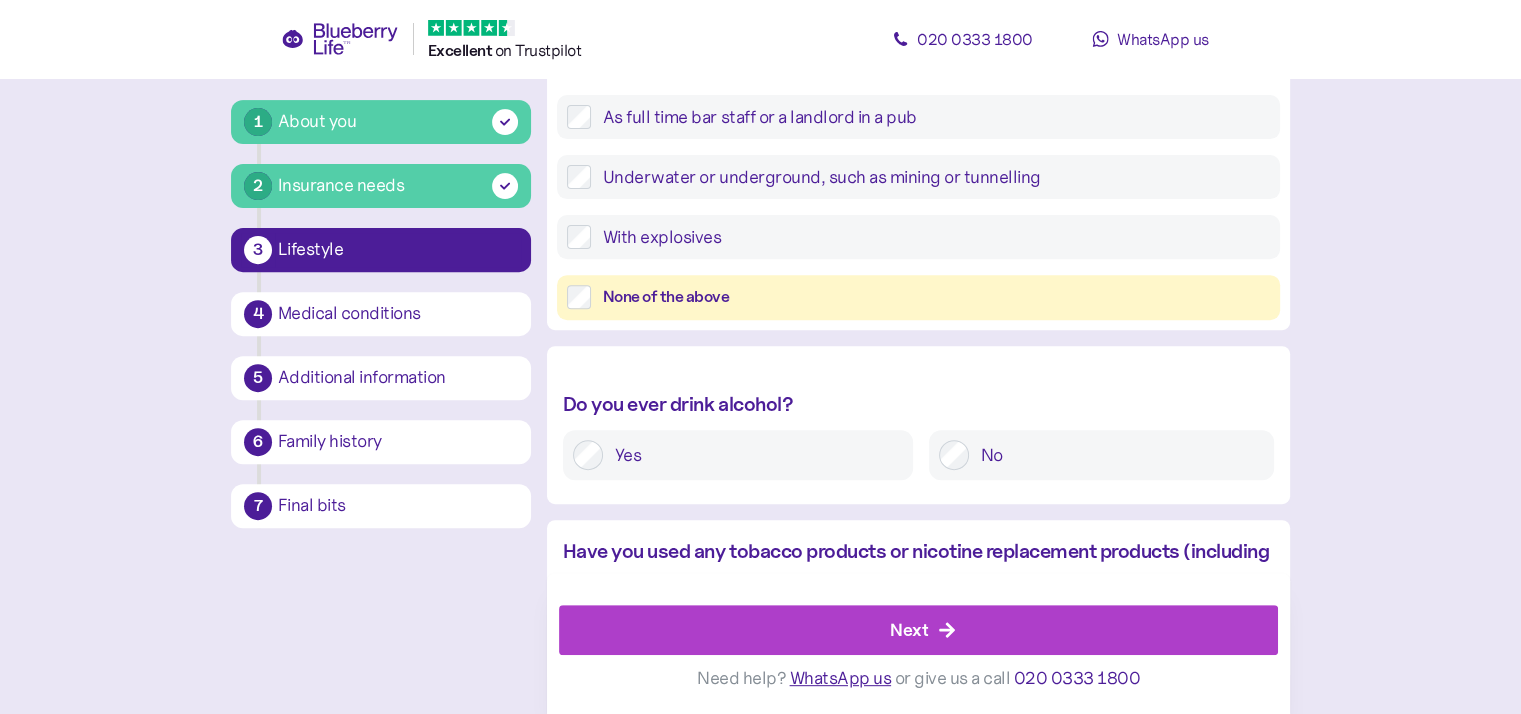 click on "Next" at bounding box center (923, 630) 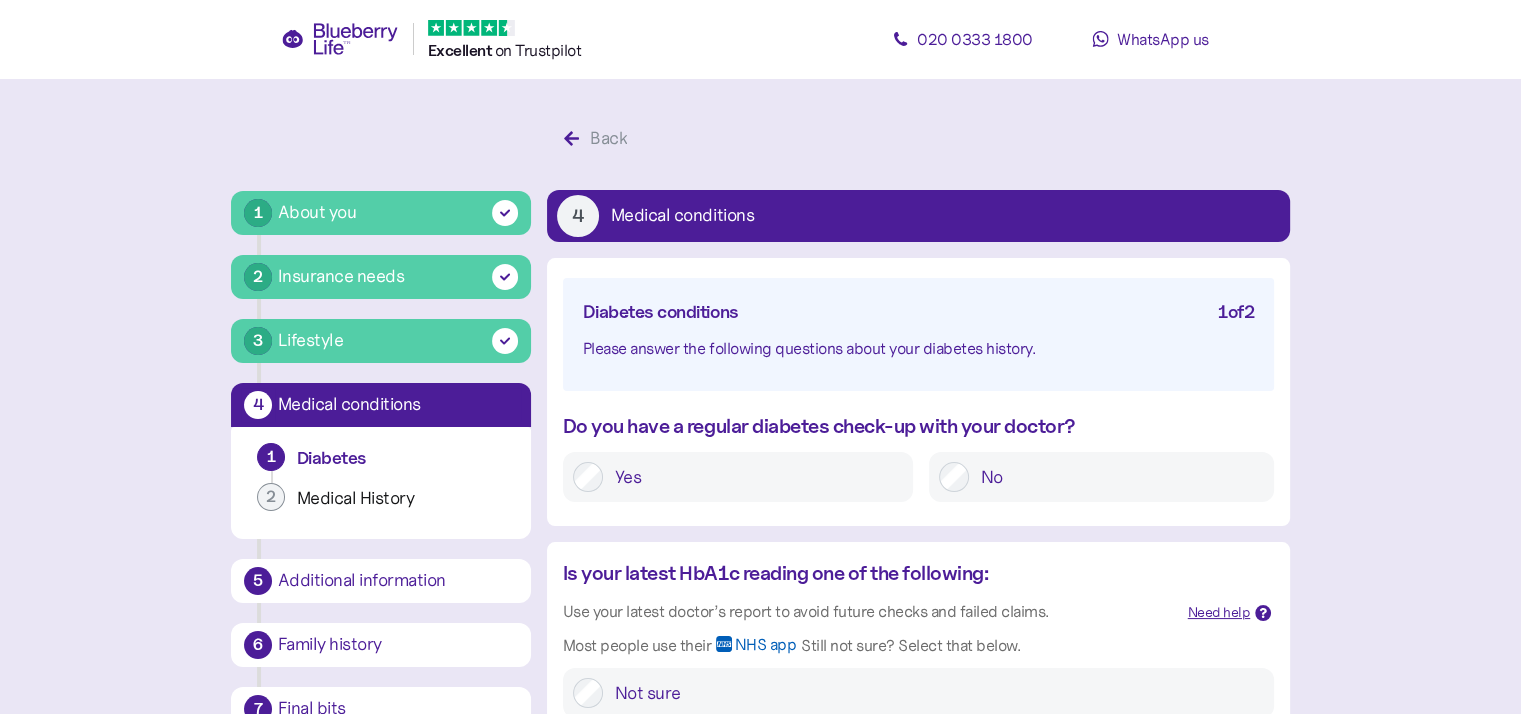 scroll, scrollTop: 38, scrollLeft: 0, axis: vertical 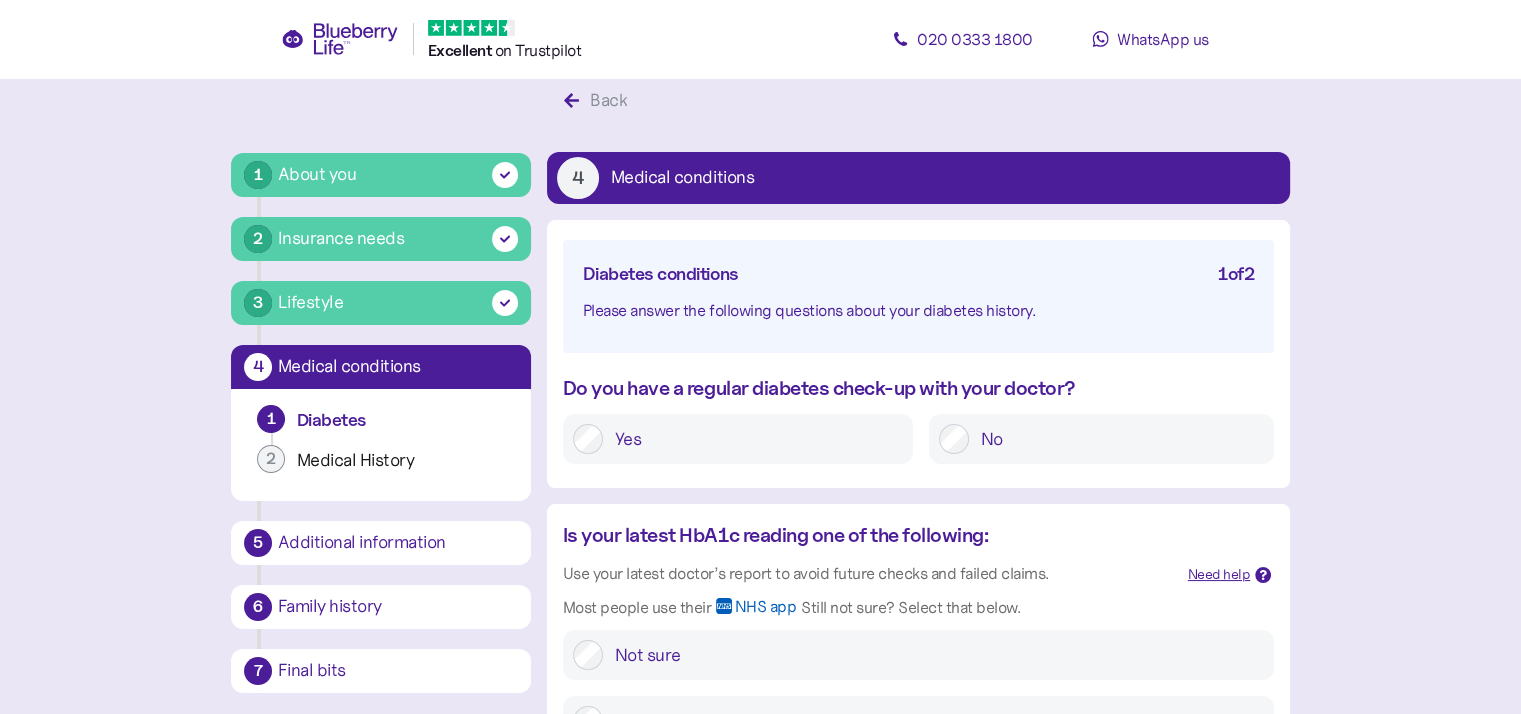 click on "Yes" at bounding box center [753, 439] 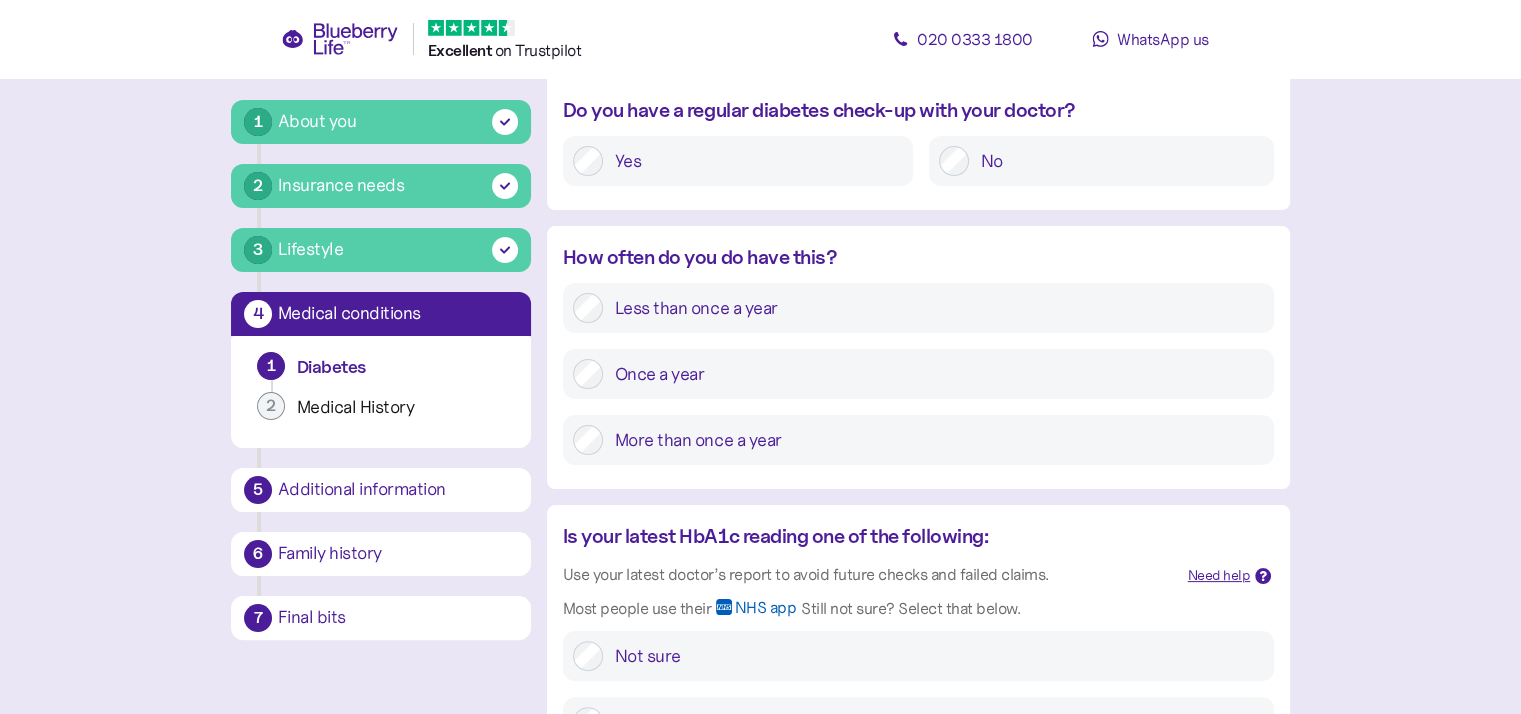 scroll, scrollTop: 319, scrollLeft: 0, axis: vertical 